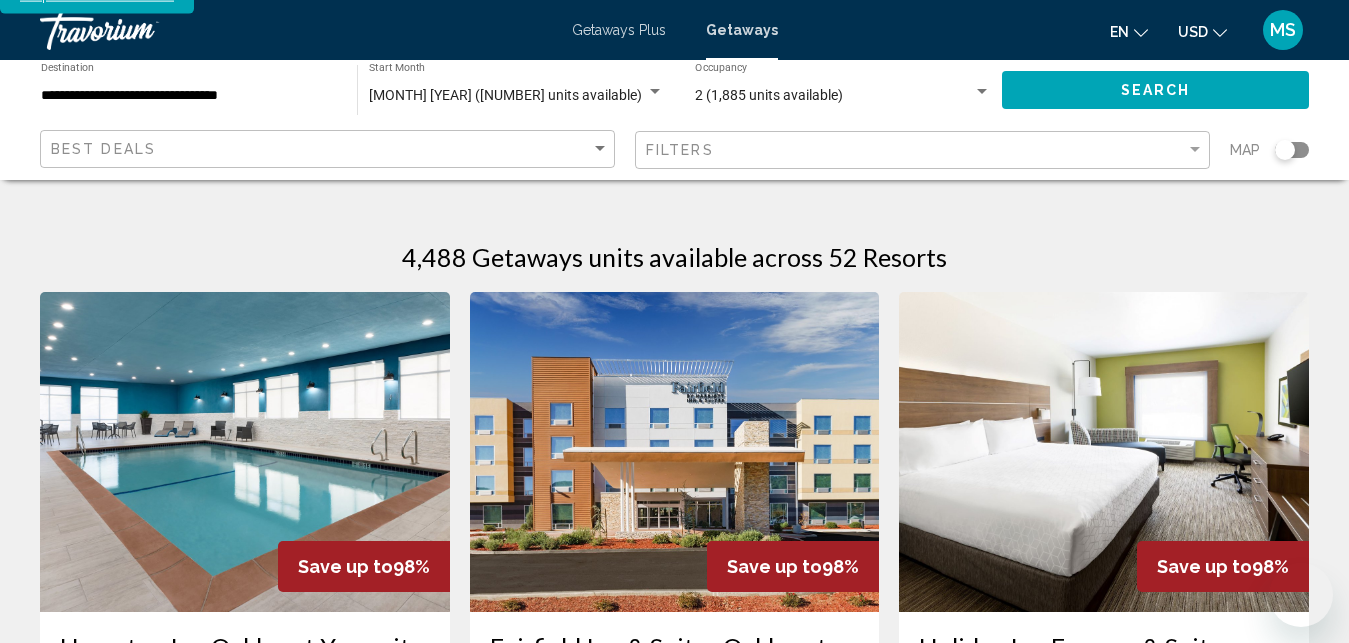 click at bounding box center [140, 30] 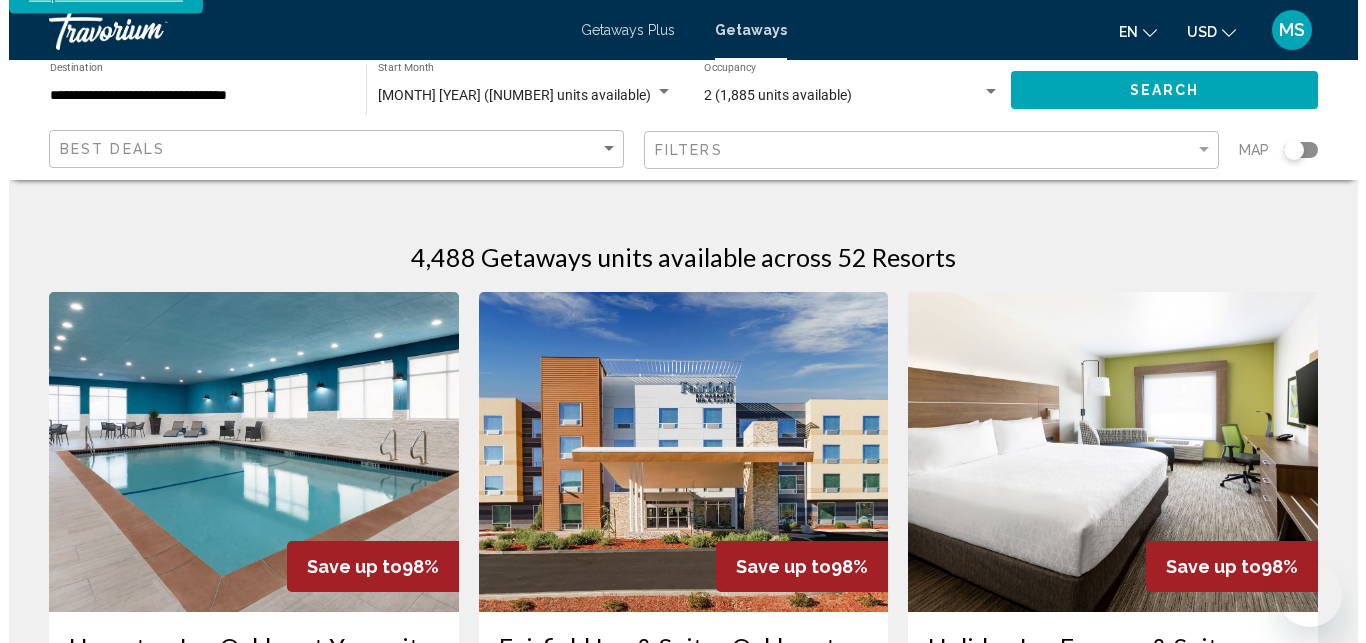scroll, scrollTop: 0, scrollLeft: 0, axis: both 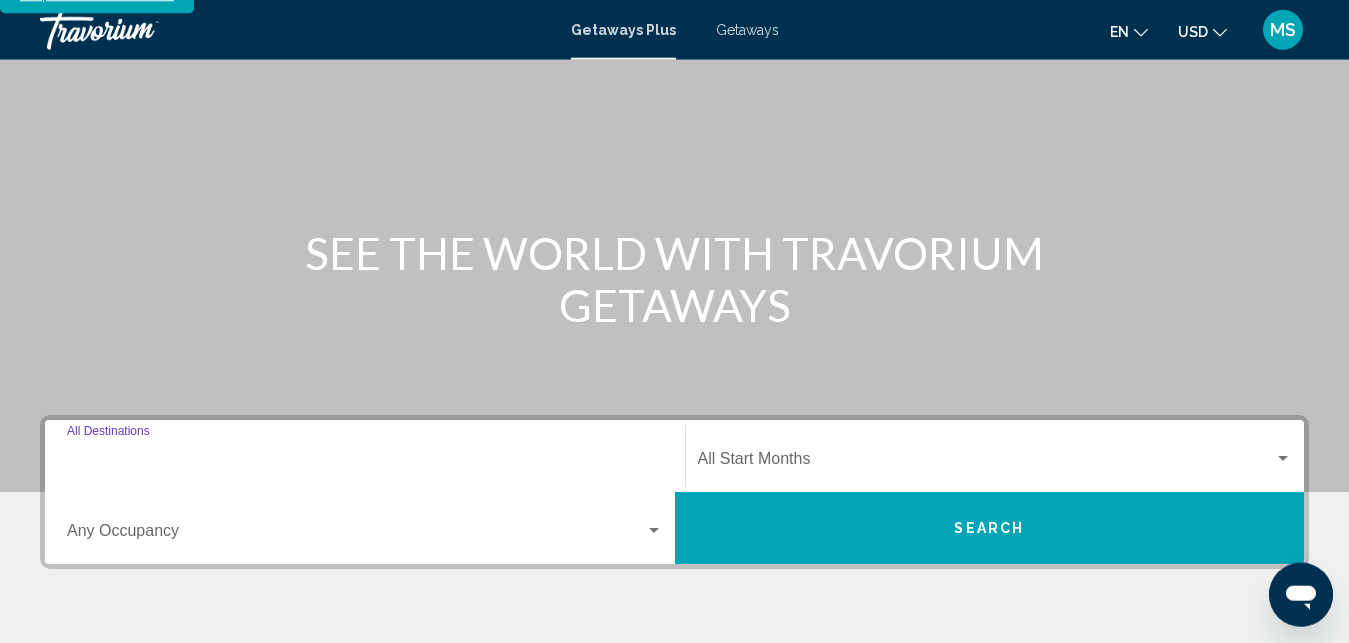 click on "Destination All Destinations" at bounding box center (365, 463) 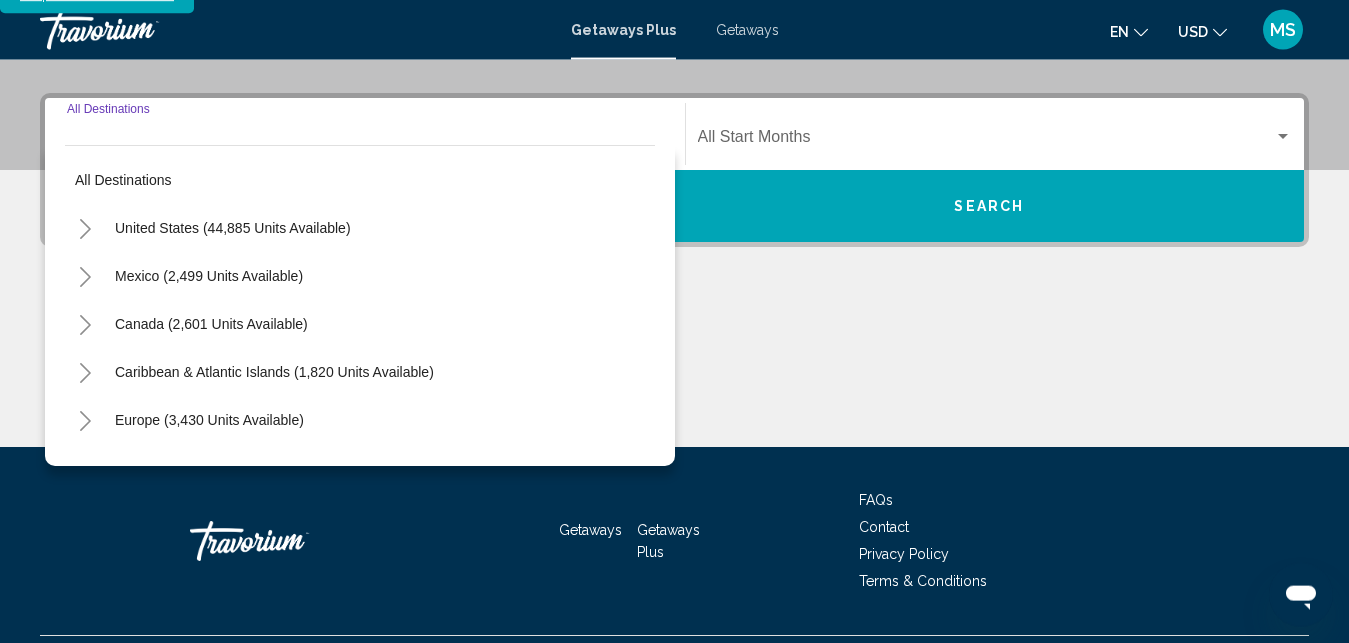 scroll, scrollTop: 458, scrollLeft: 0, axis: vertical 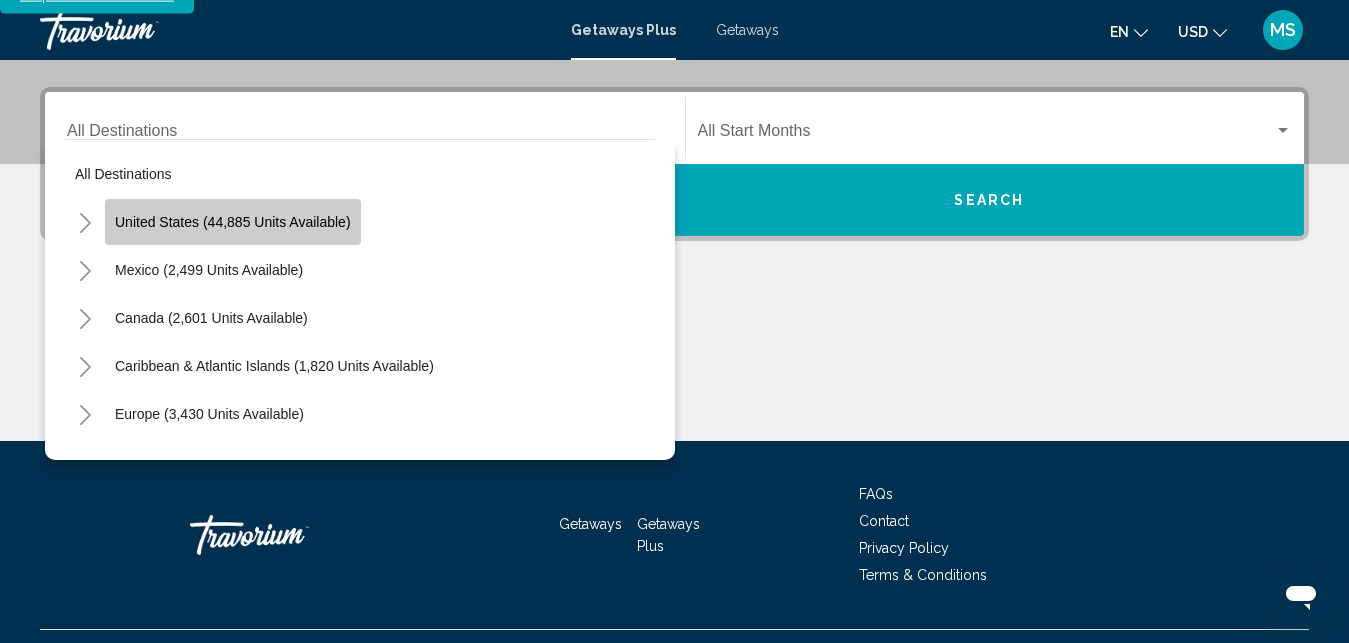 click on "United States (44,885 units available)" 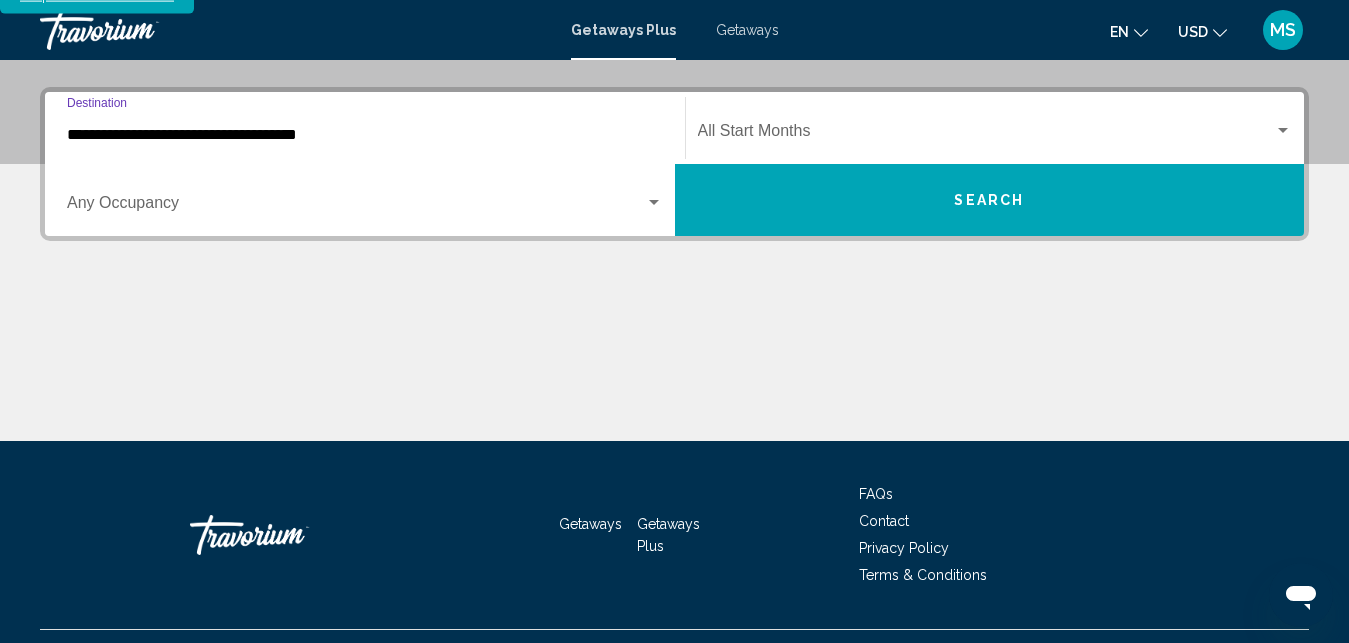 click on "**********" at bounding box center [365, 135] 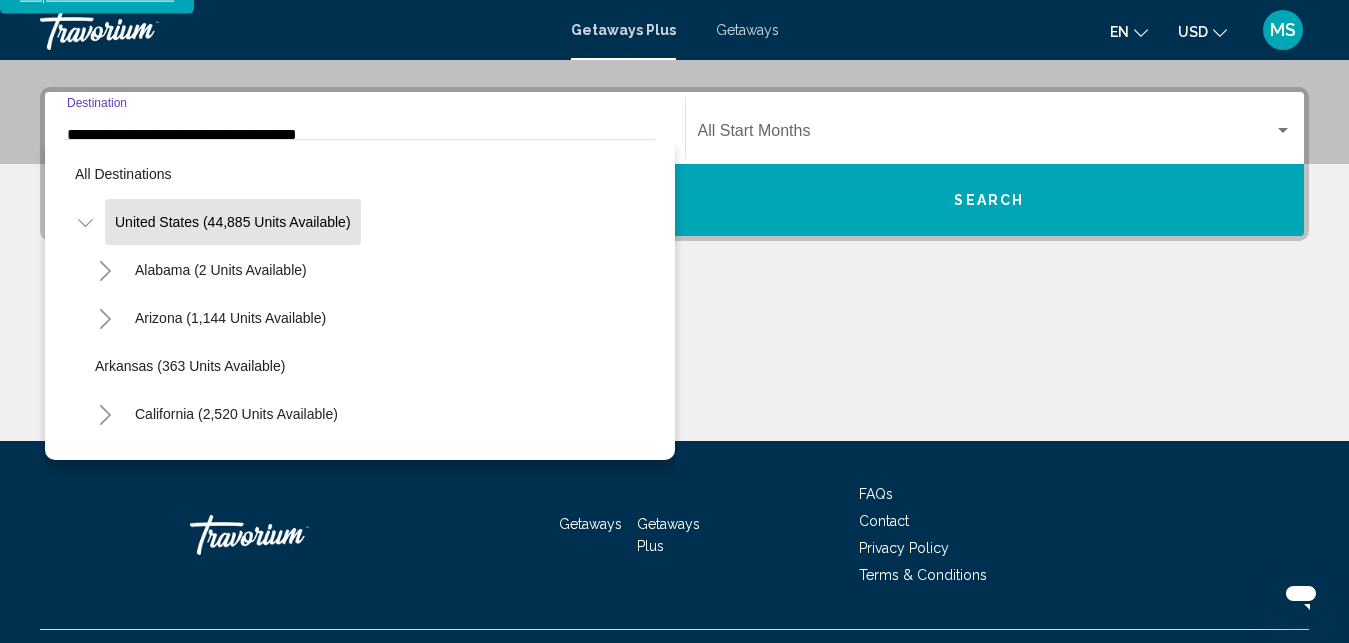 scroll, scrollTop: 337, scrollLeft: 0, axis: vertical 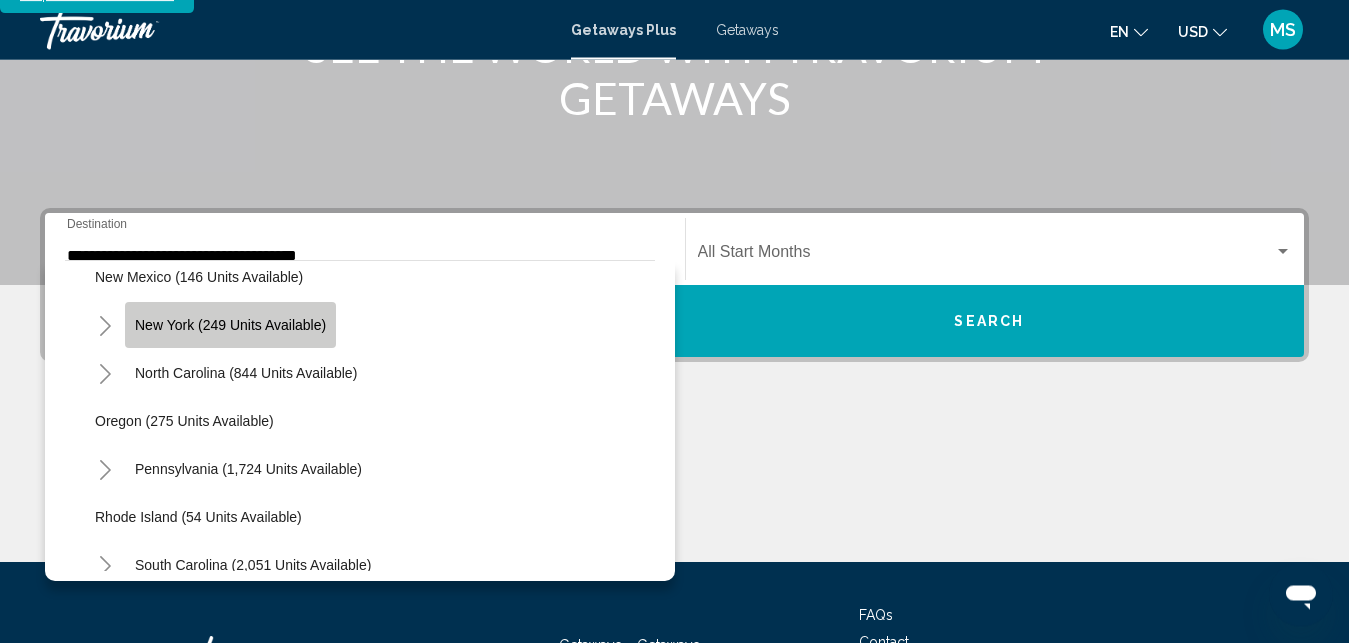 click on "New York (249 units available)" 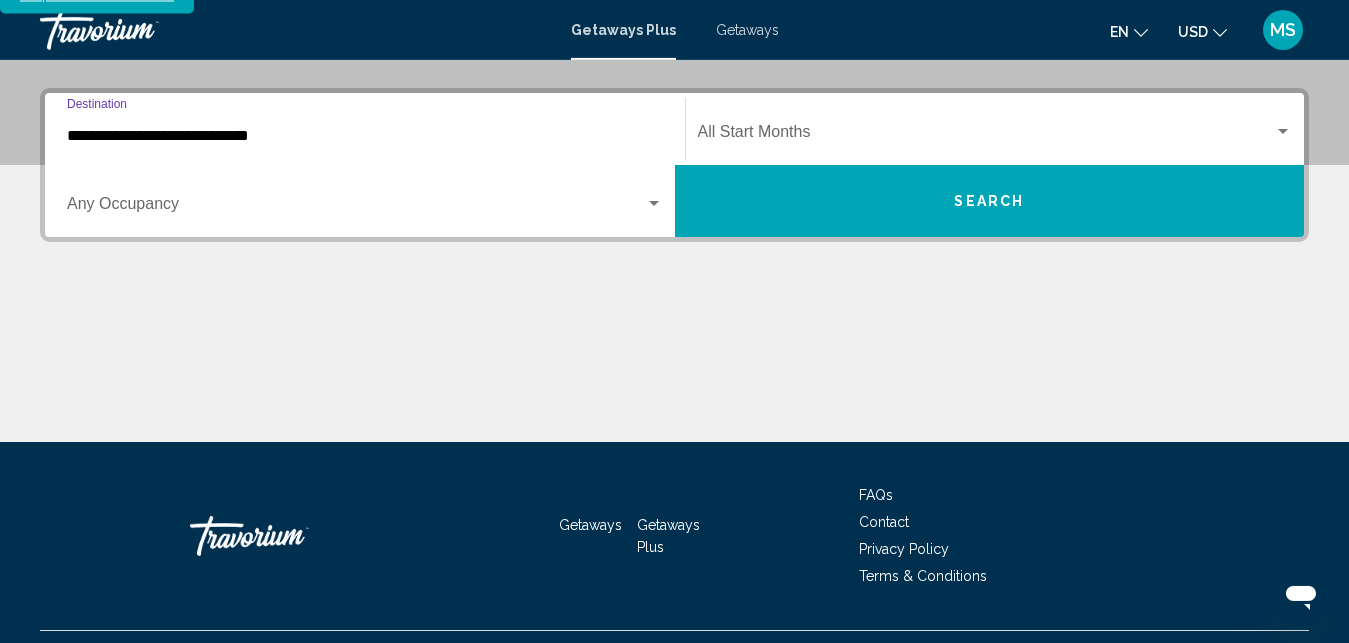 scroll, scrollTop: 458, scrollLeft: 0, axis: vertical 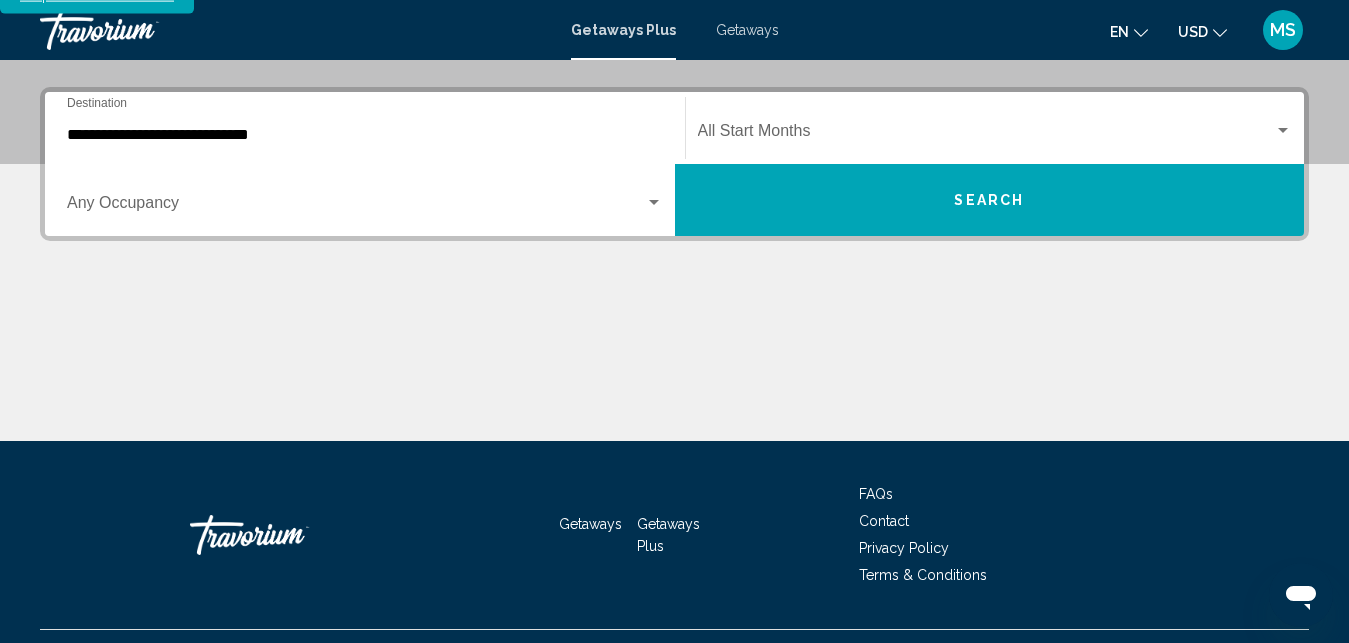 click on "Start Month All Start Months" 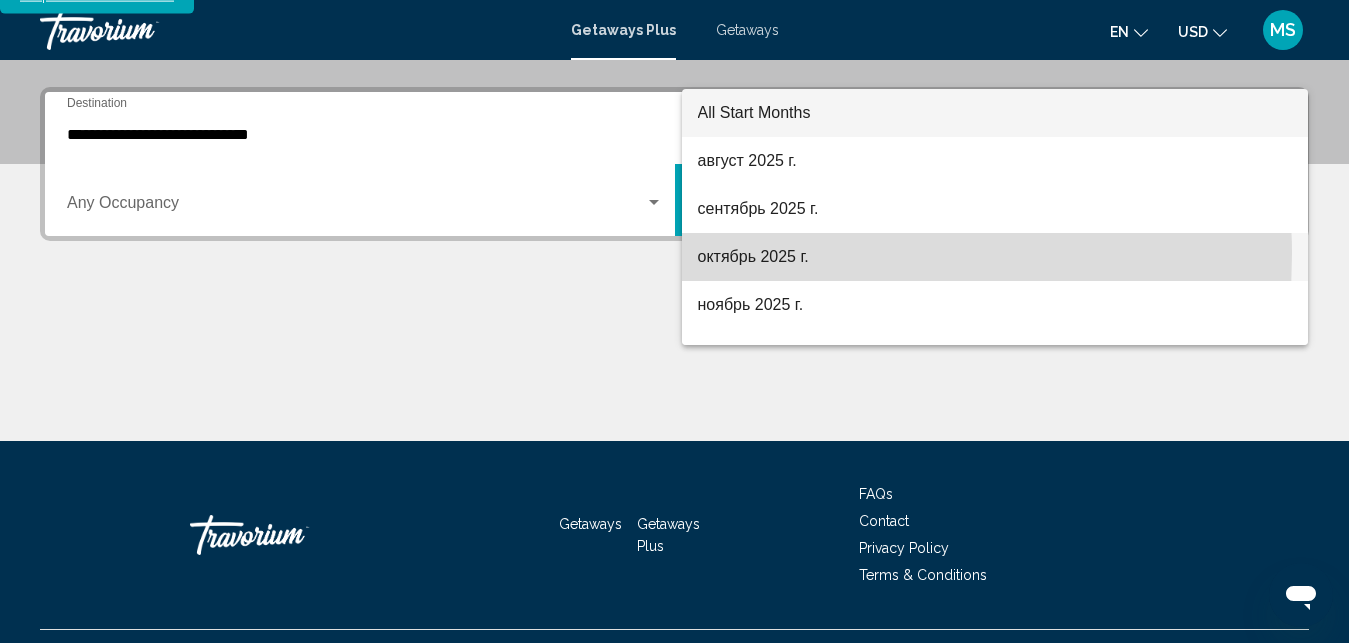 click on "октябрь 2025 г." at bounding box center [995, 257] 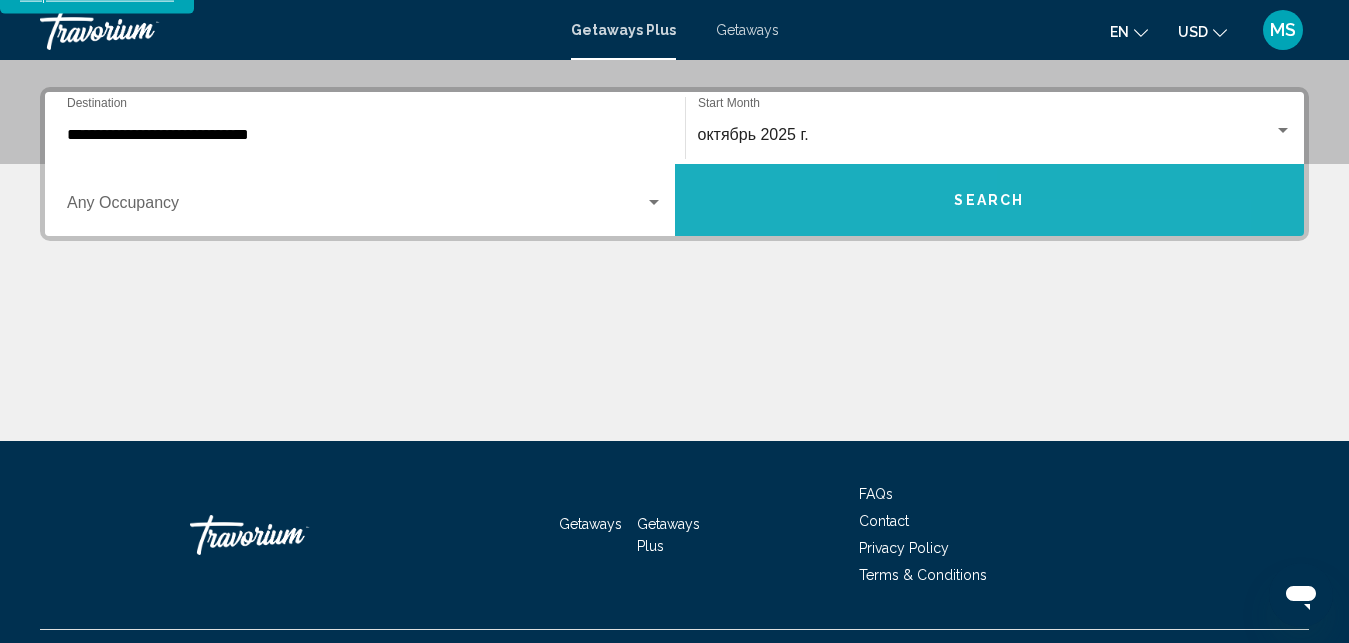 click on "Search" at bounding box center (990, 200) 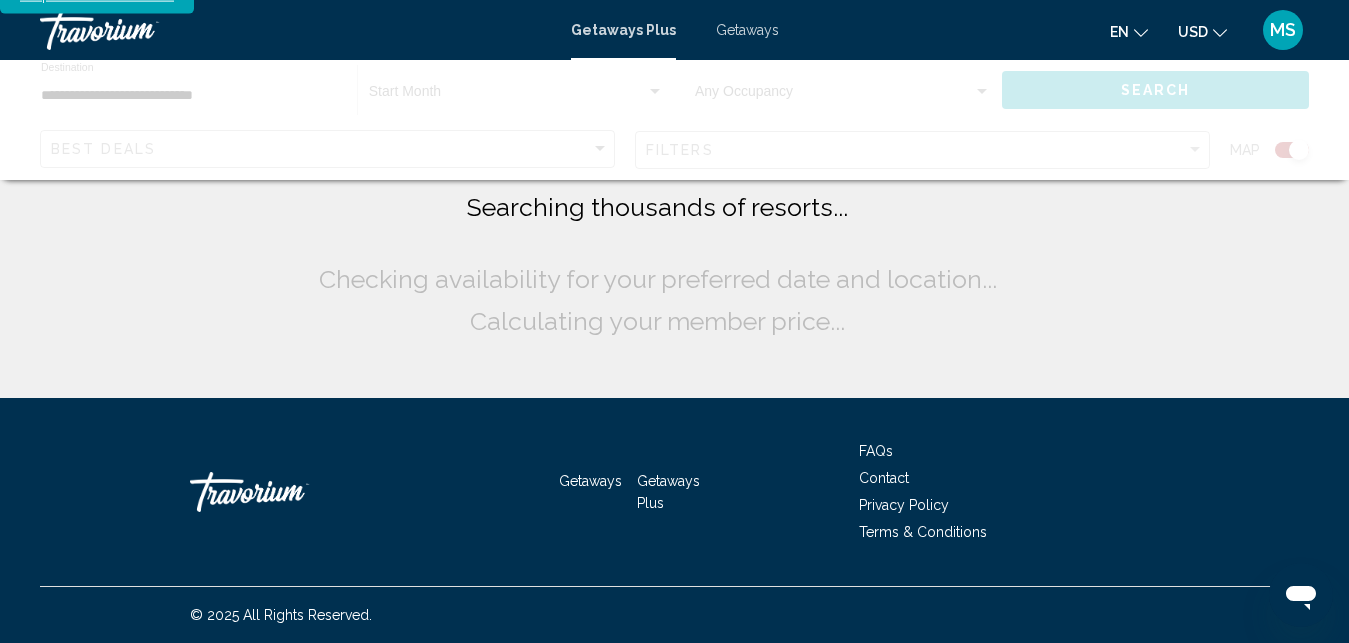 scroll, scrollTop: 0, scrollLeft: 0, axis: both 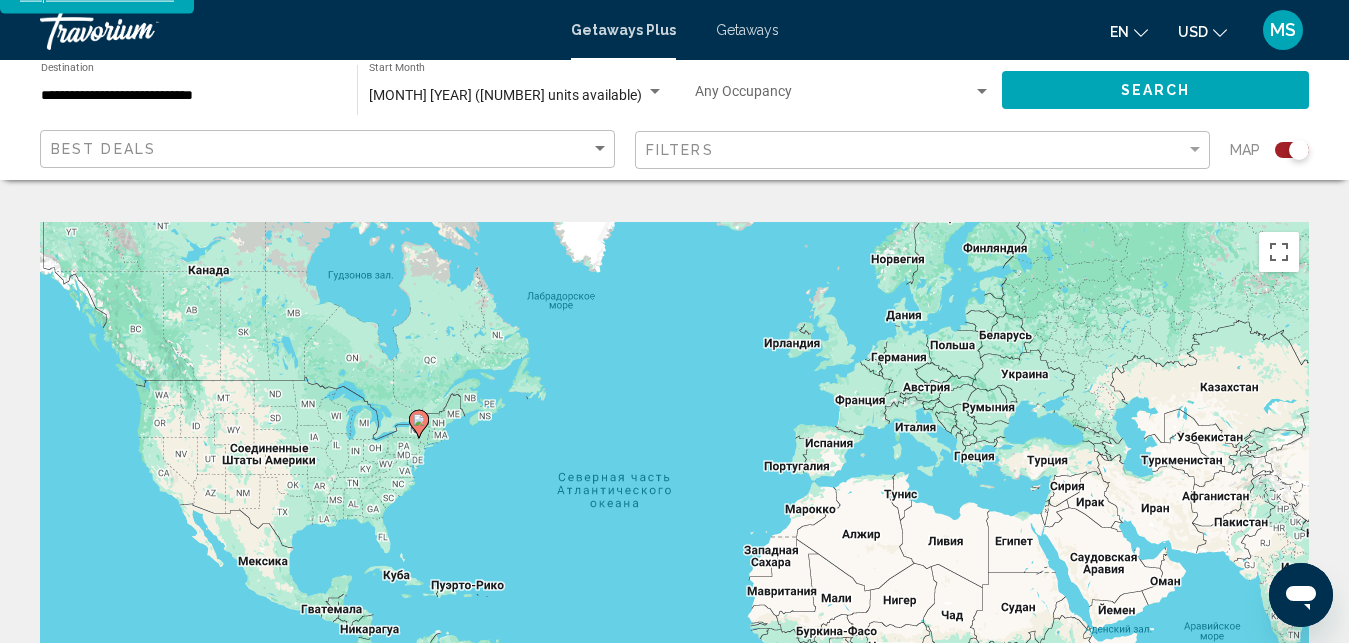 click 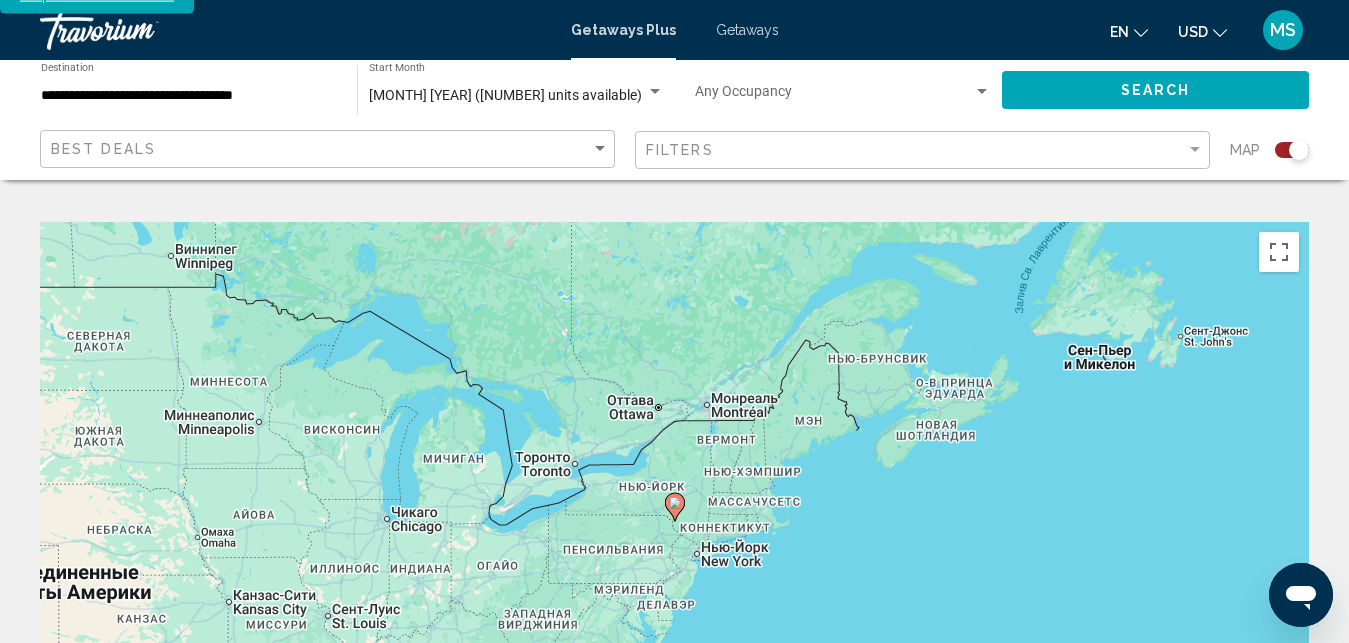 click 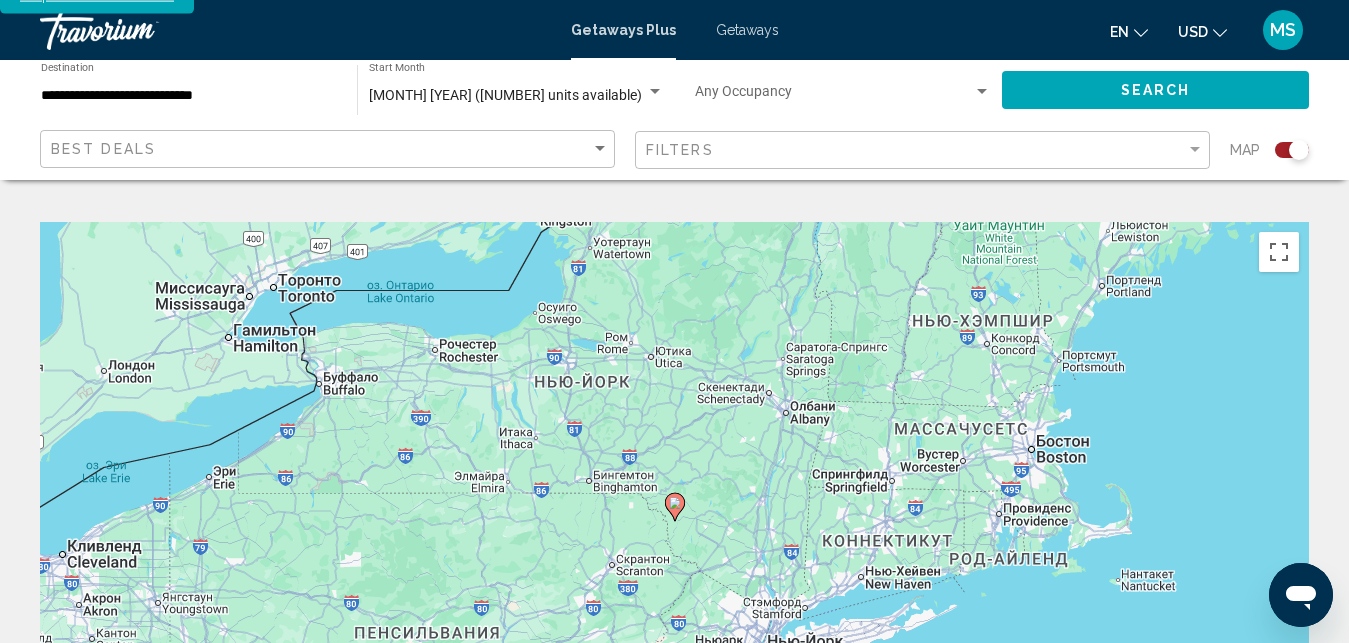 click 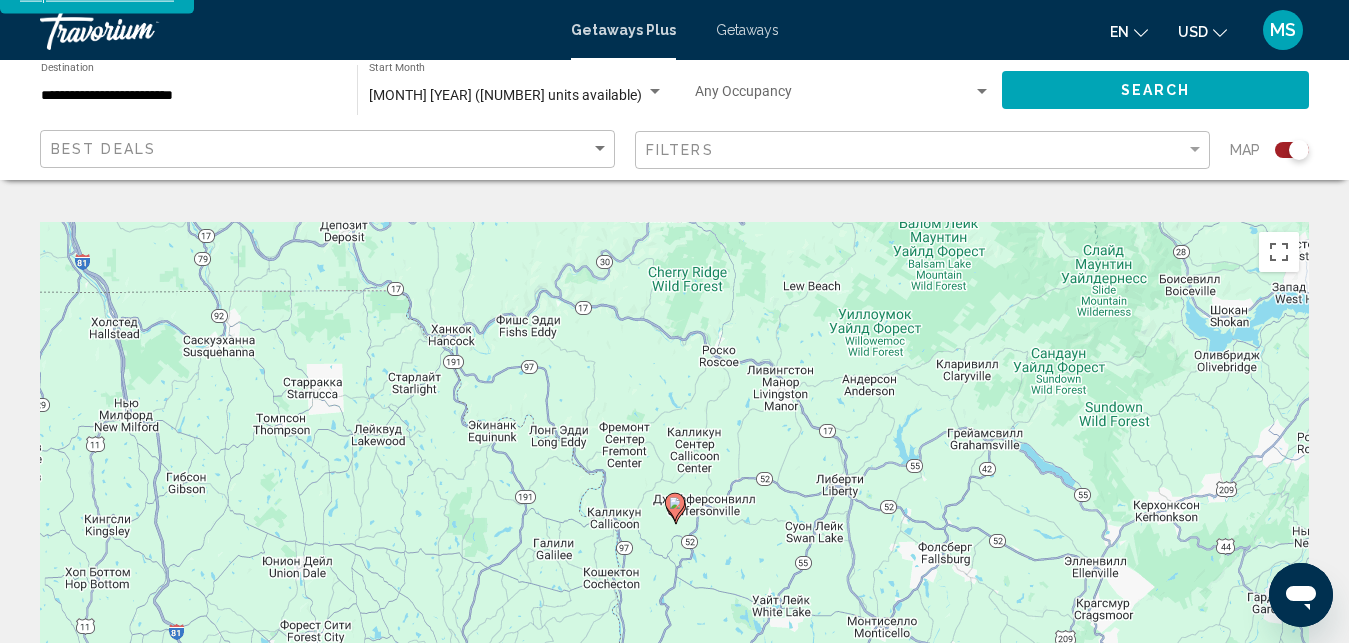 click 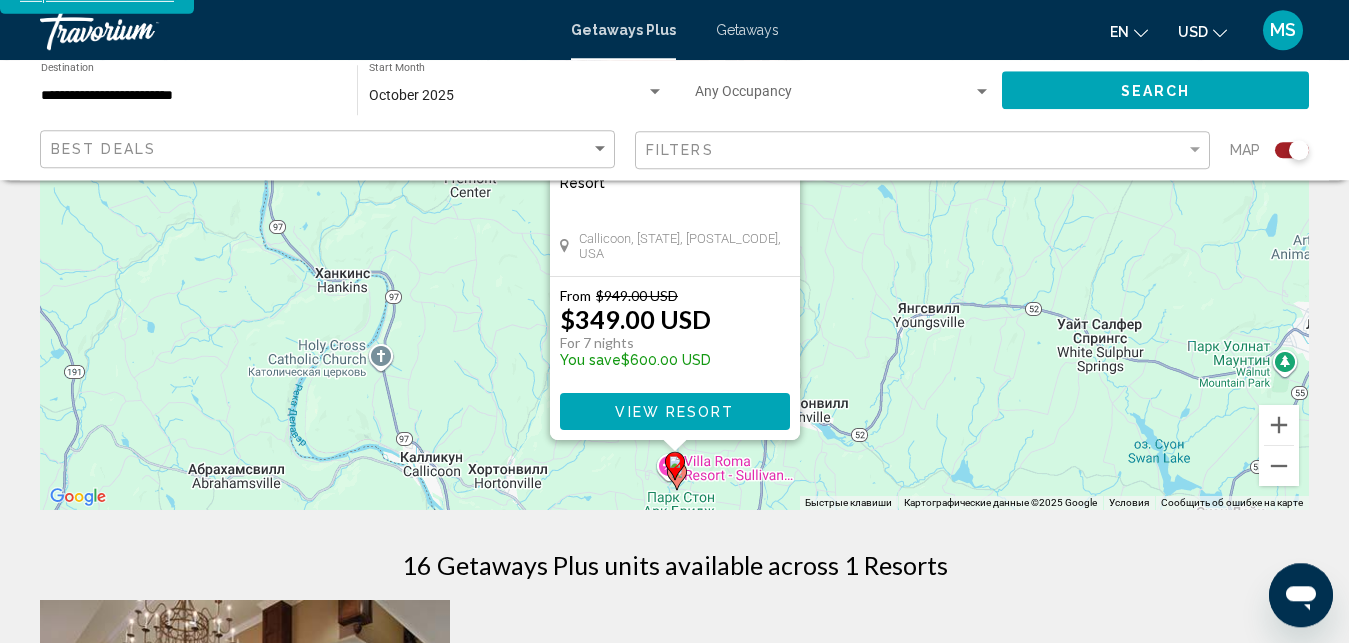 scroll, scrollTop: 363, scrollLeft: 0, axis: vertical 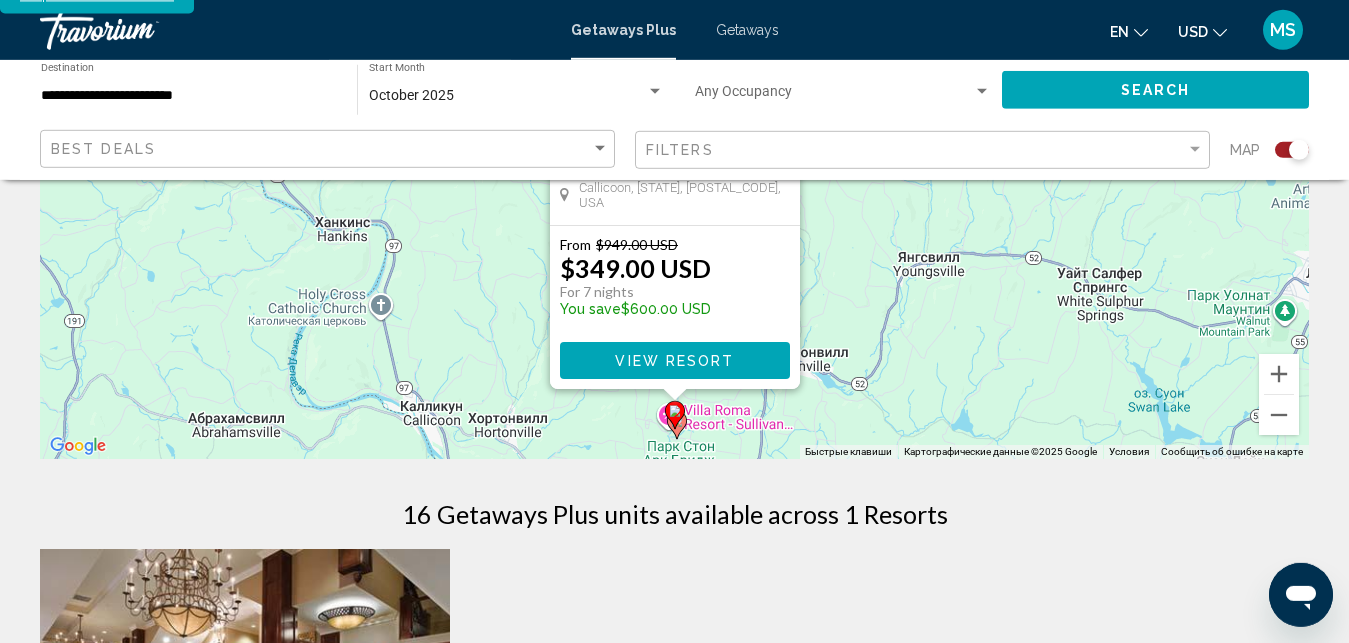 click at bounding box center [677, 425] 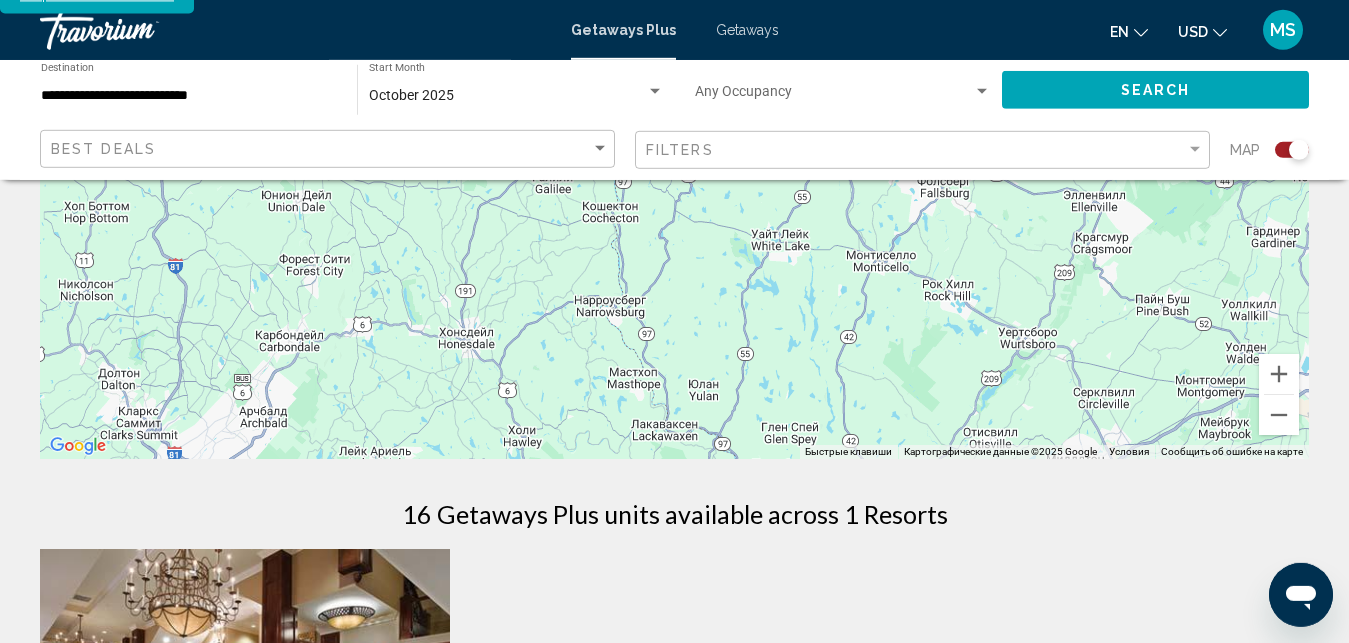 click on "Чтобы активировать перетаскивание с помощью клавиатуры, нажмите Alt + Ввод. После этого перемещайте маркер, используя клавиши со стрелками. Чтобы завершить перетаскивание, нажмите клавишу Ввод. Чтобы отменить действие, нажмите клавишу Esc." at bounding box center (674, 159) 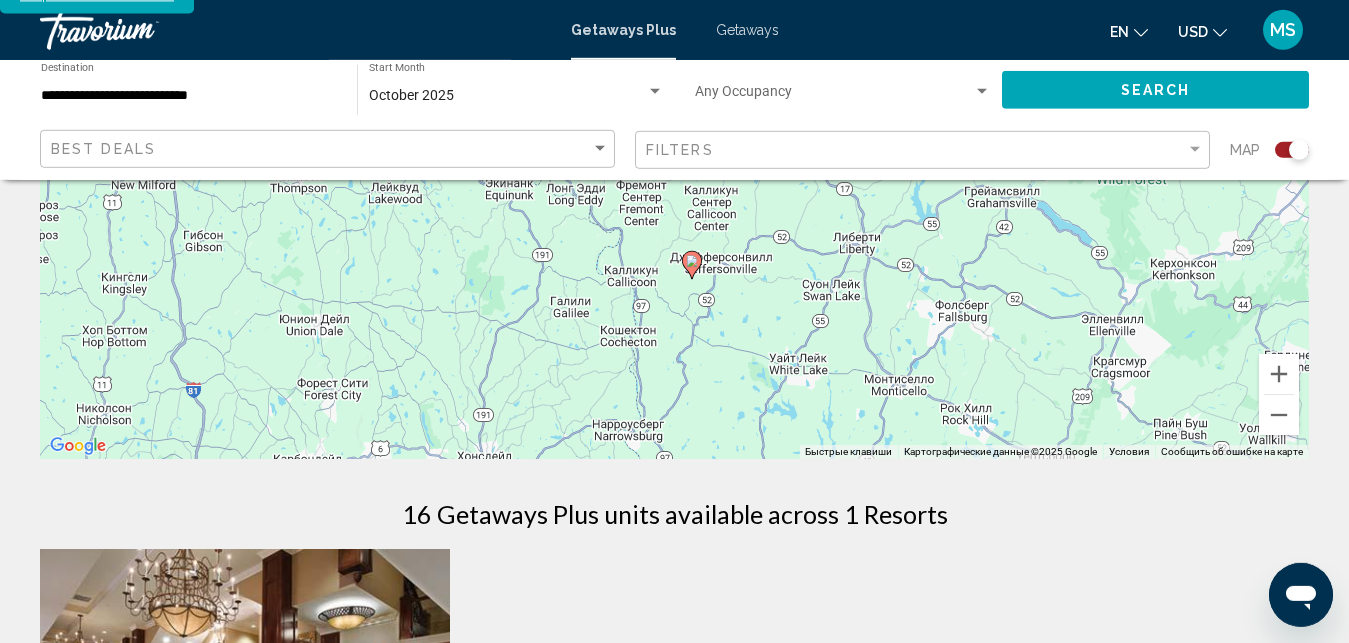 drag, startPoint x: 671, startPoint y: 258, endPoint x: 694, endPoint y: 392, distance: 135.95955 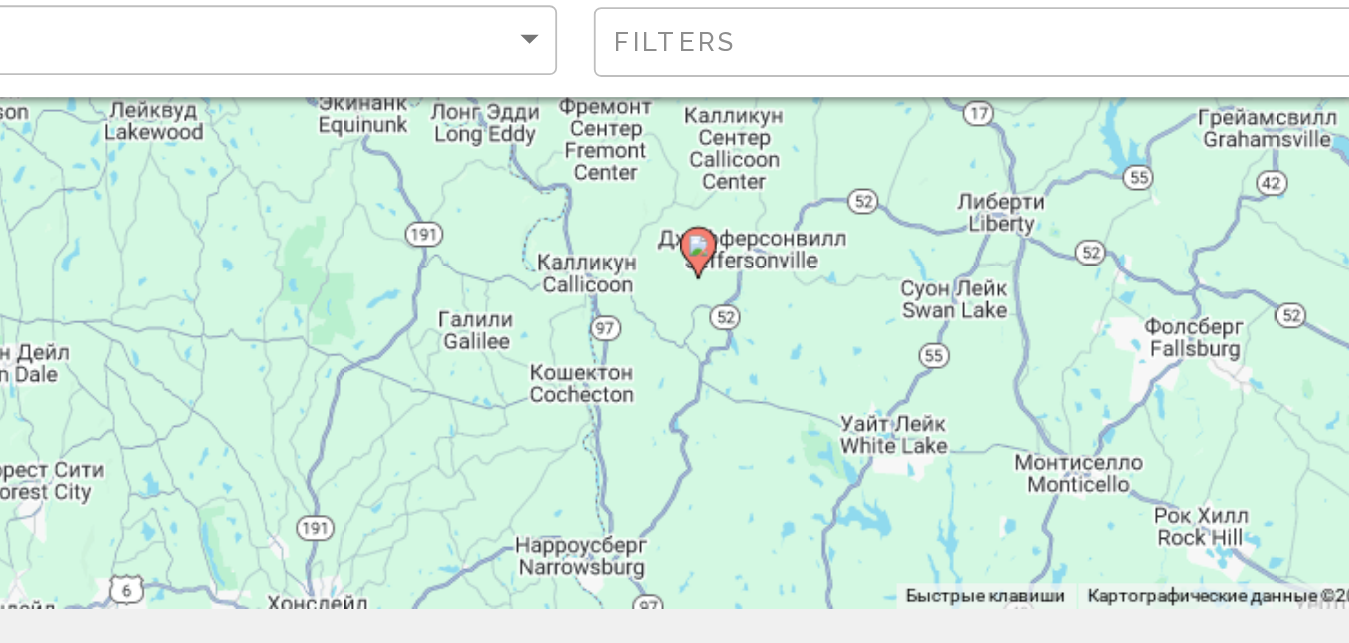 scroll, scrollTop: 363, scrollLeft: 0, axis: vertical 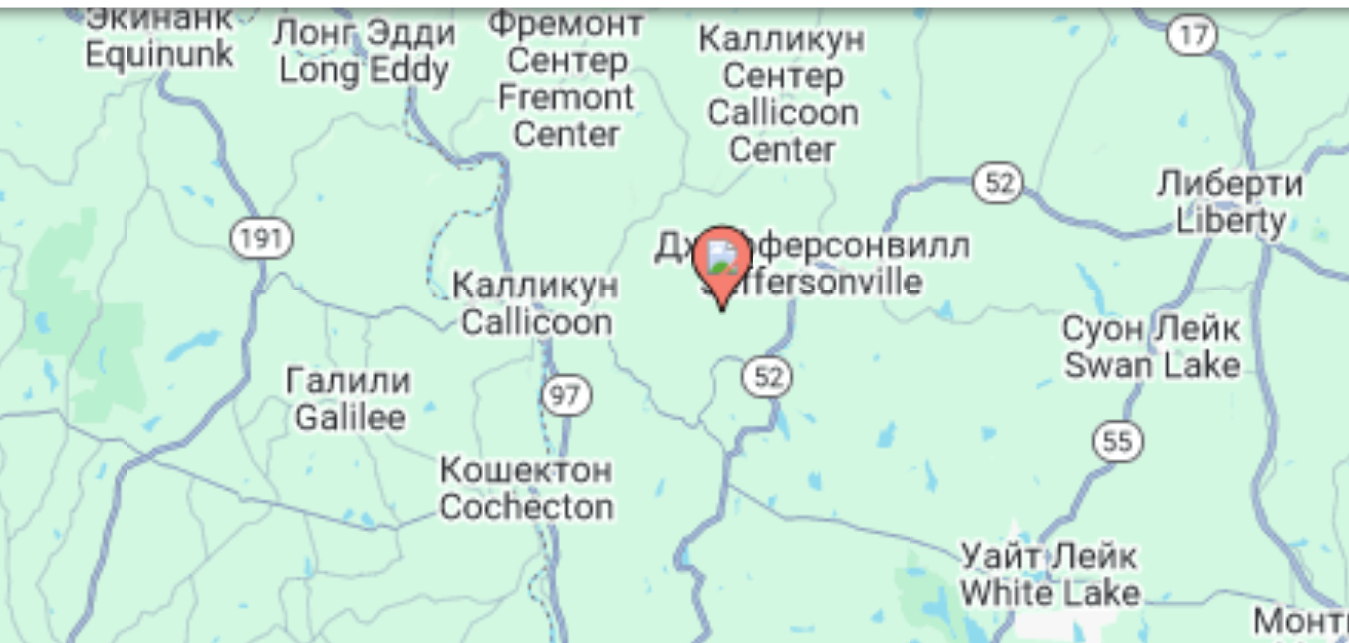 click 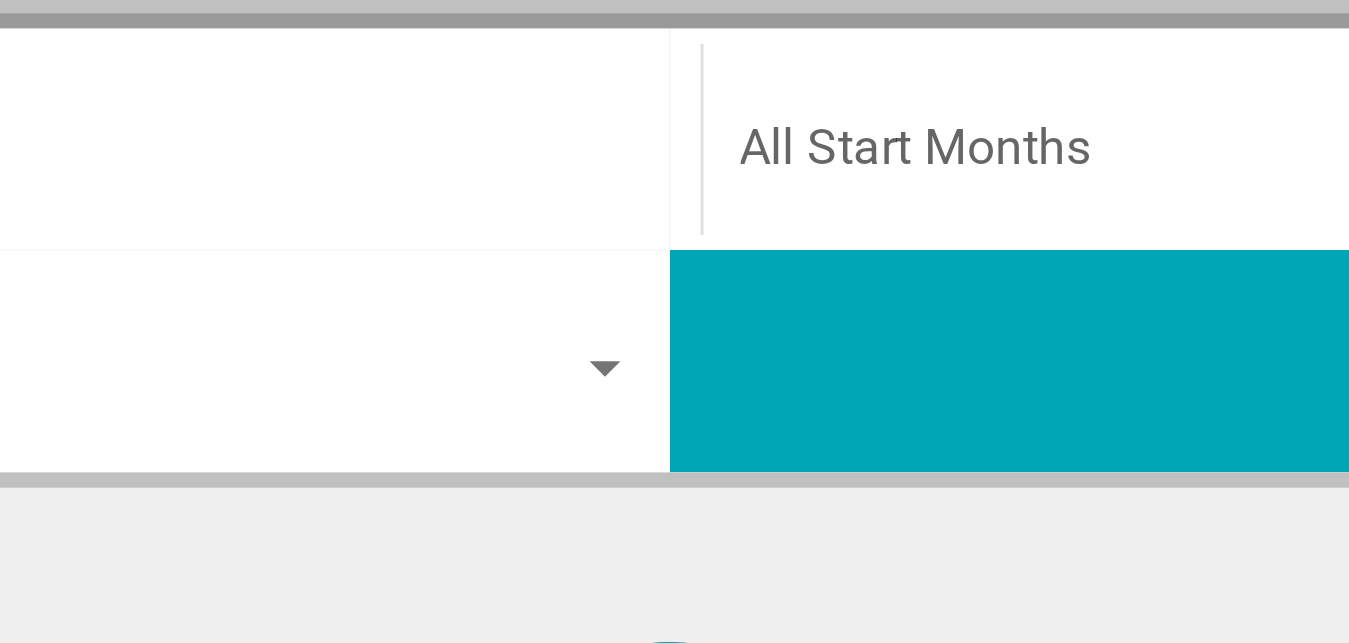 scroll, scrollTop: 0, scrollLeft: 0, axis: both 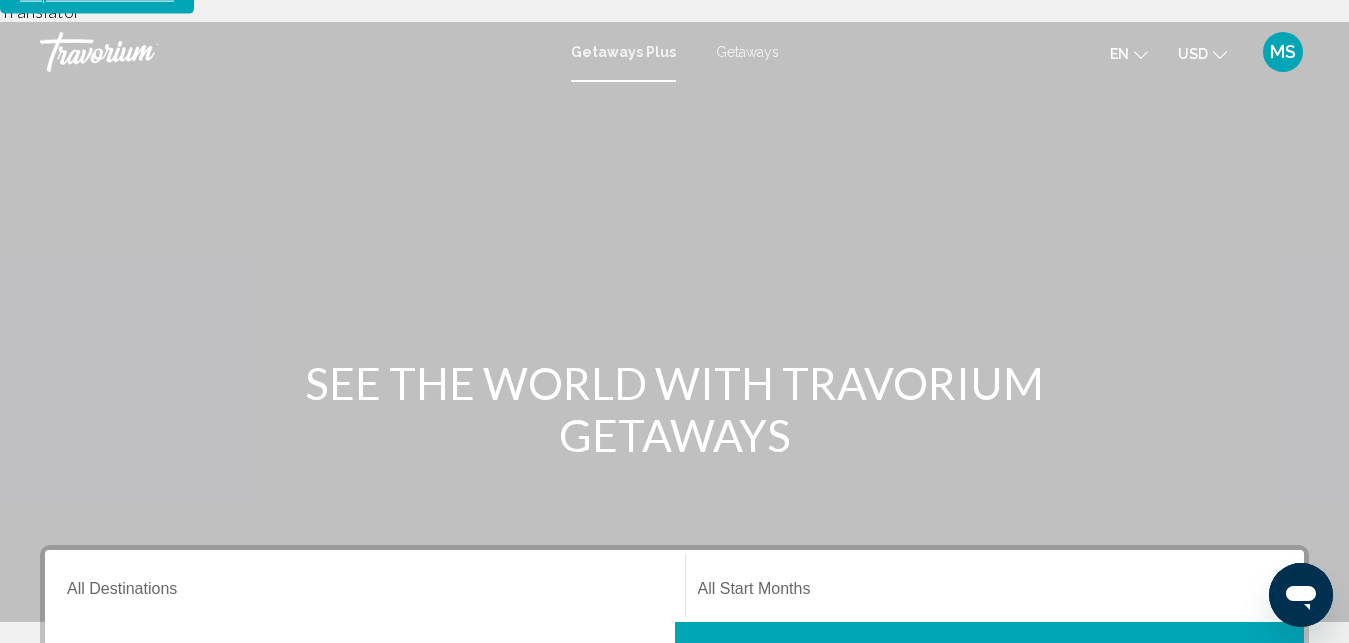 click on "Destination All Destinations" at bounding box center [365, 593] 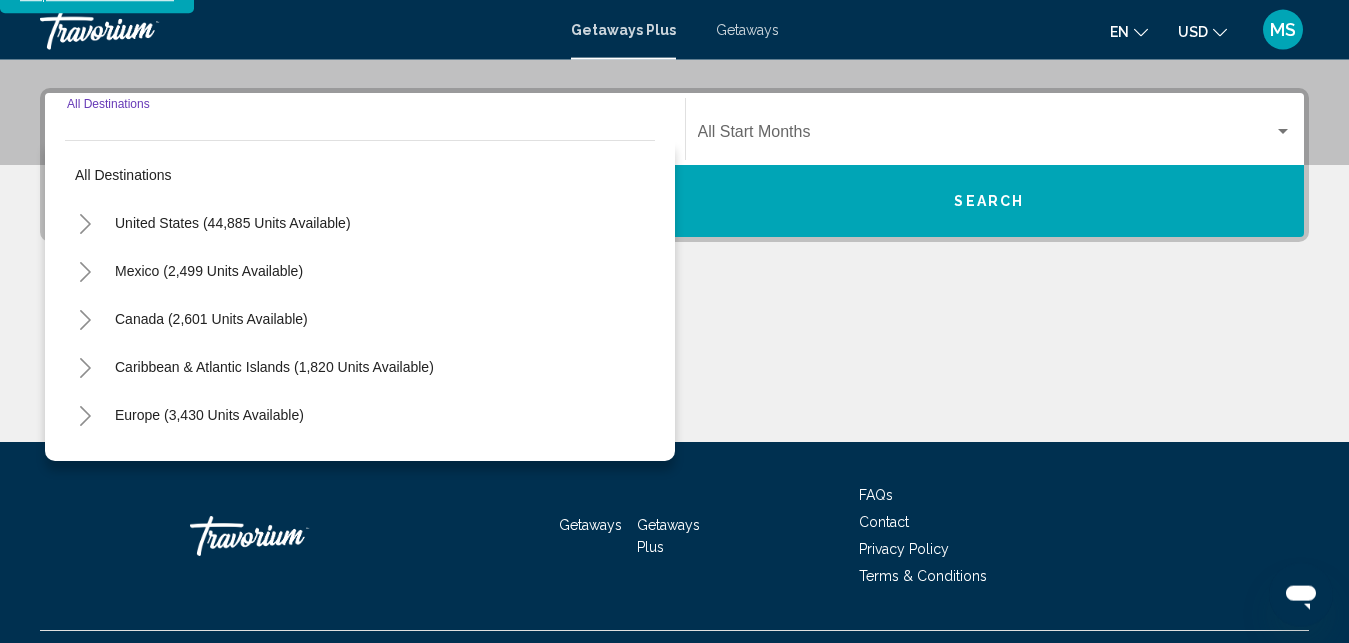 scroll, scrollTop: 458, scrollLeft: 0, axis: vertical 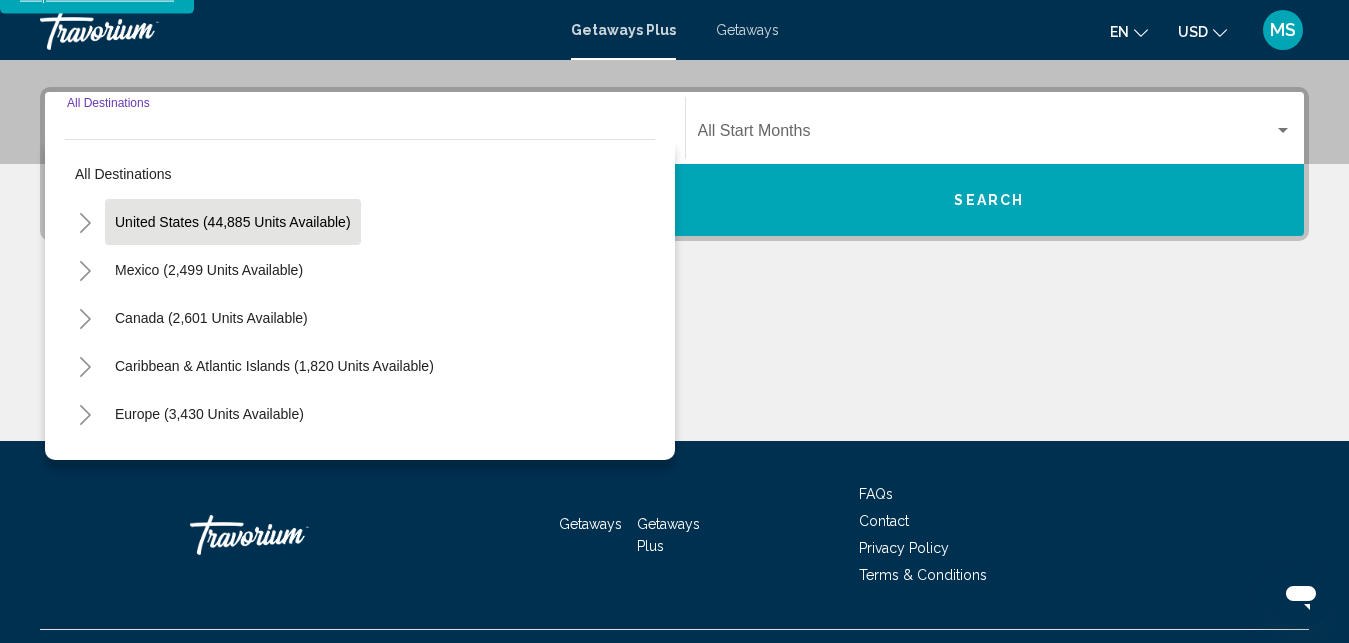 click on "United States (44,885 units available)" at bounding box center (209, 270) 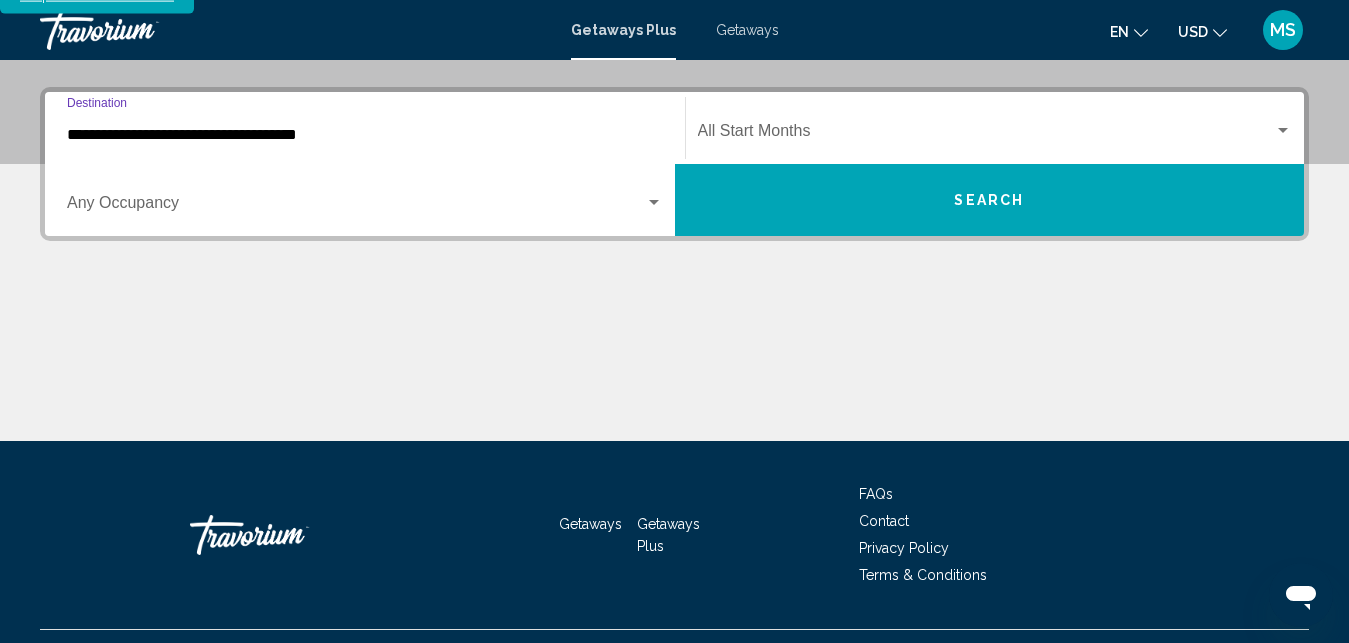 click on "**********" at bounding box center [365, 135] 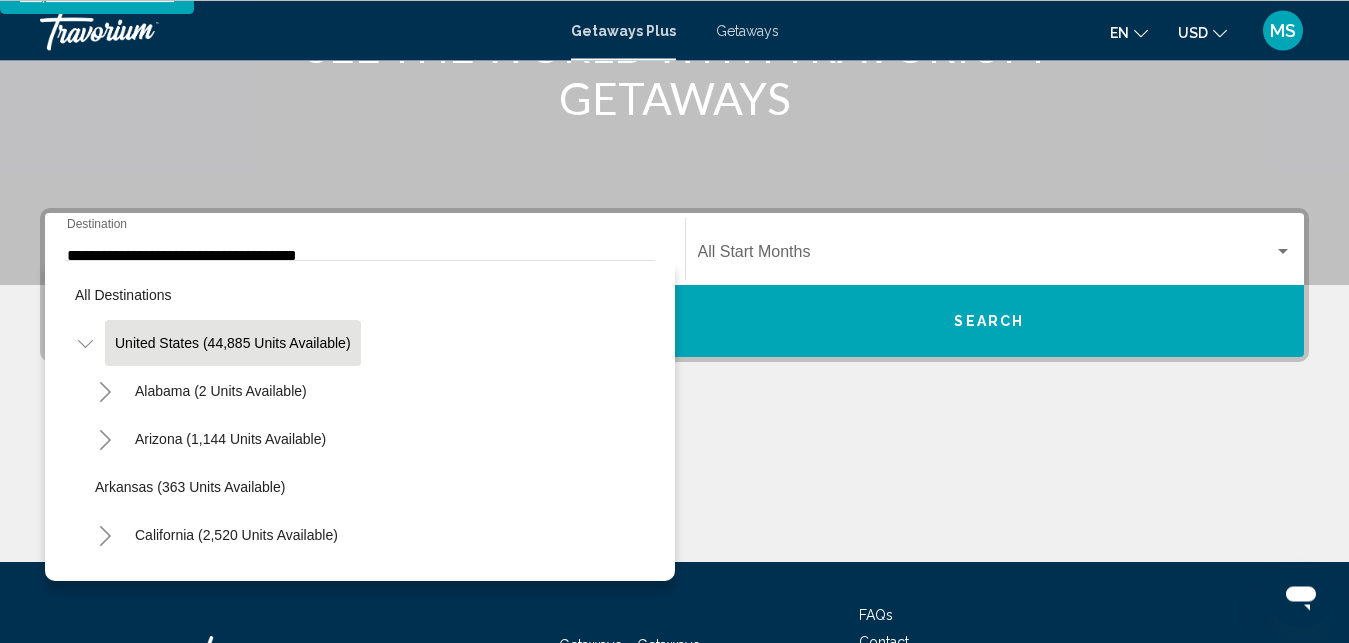 scroll, scrollTop: 336, scrollLeft: 0, axis: vertical 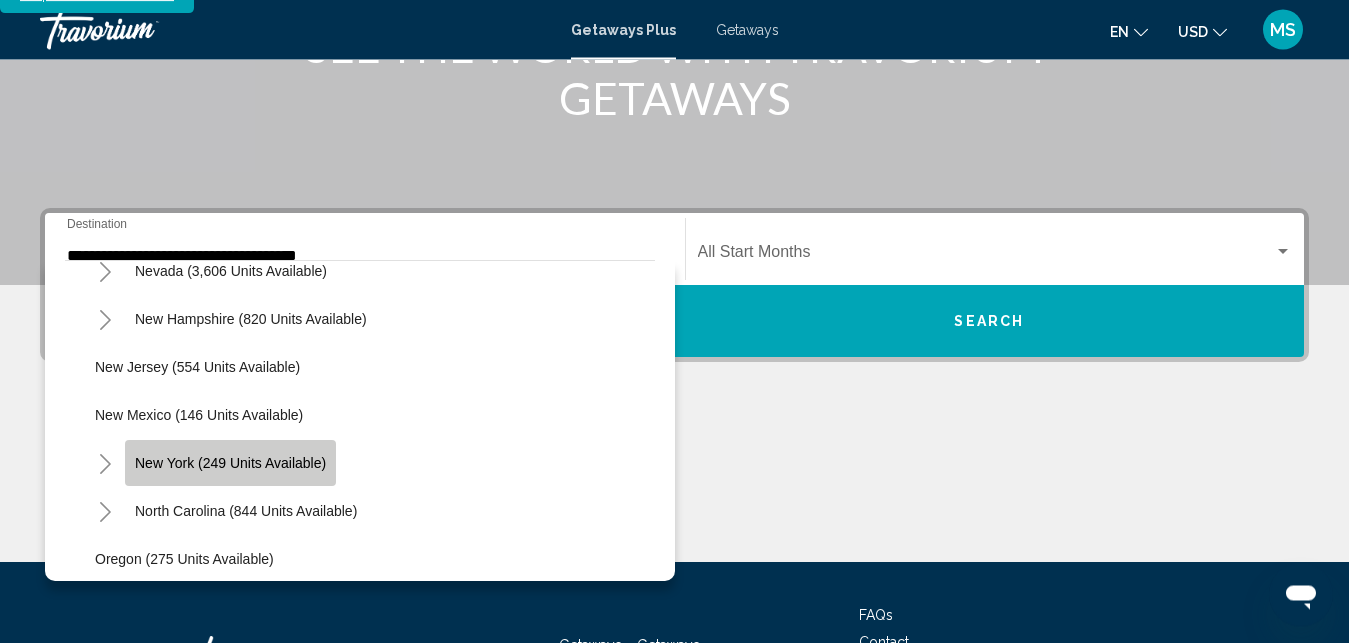 click on "New York (249 units available)" 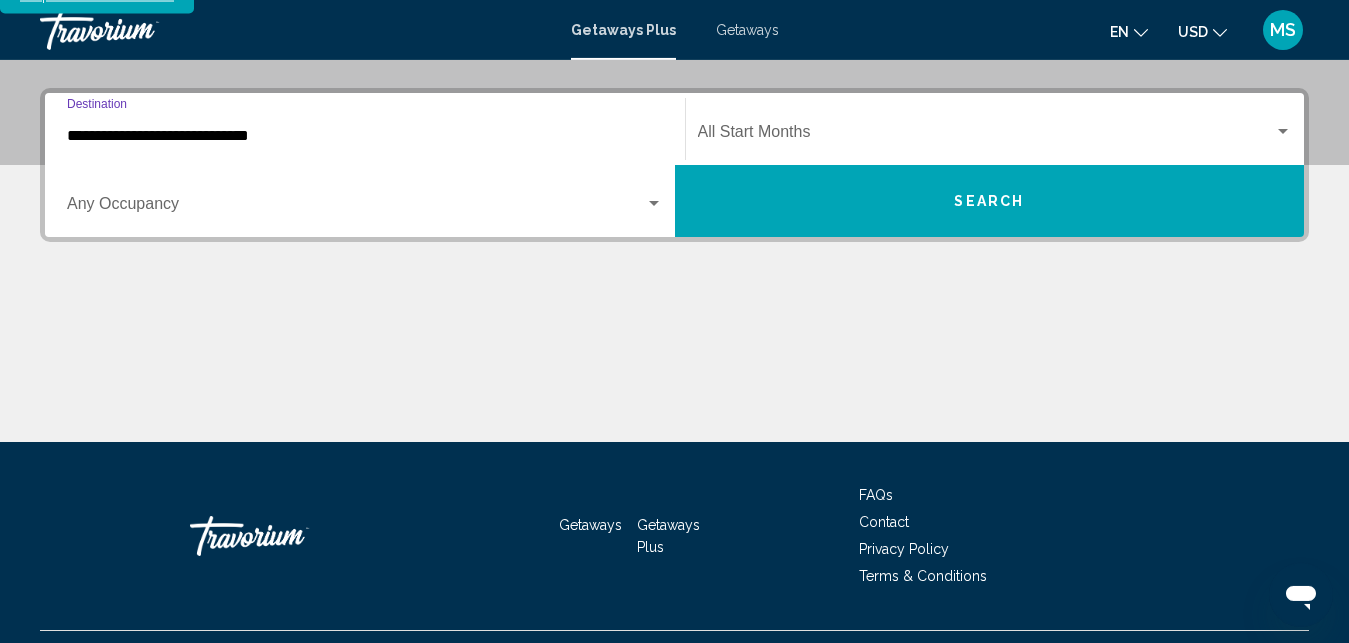 scroll, scrollTop: 458, scrollLeft: 0, axis: vertical 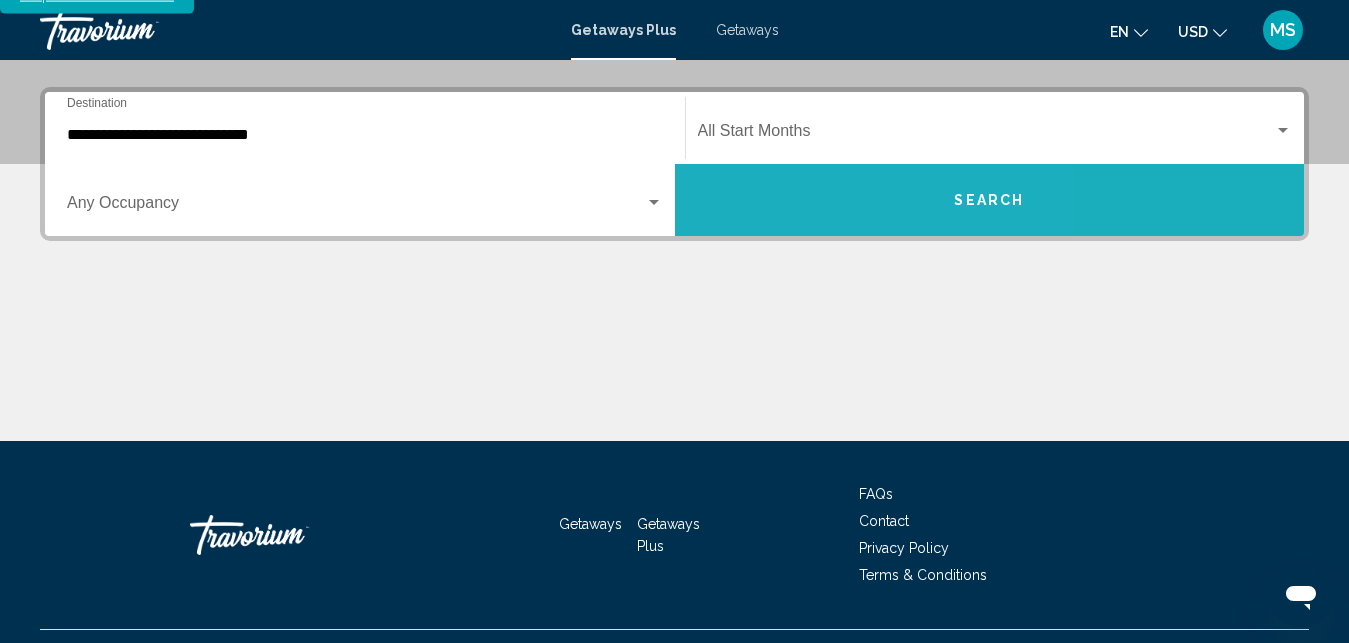 click on "Search" at bounding box center [990, 200] 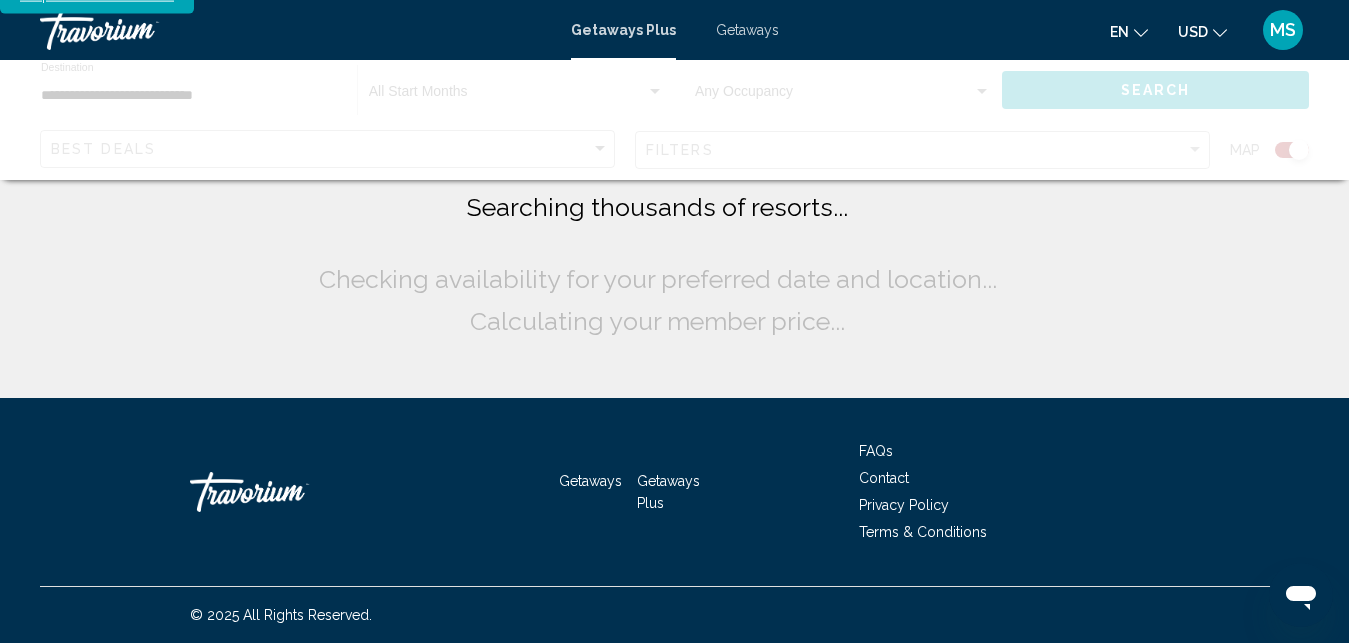scroll, scrollTop: 0, scrollLeft: 0, axis: both 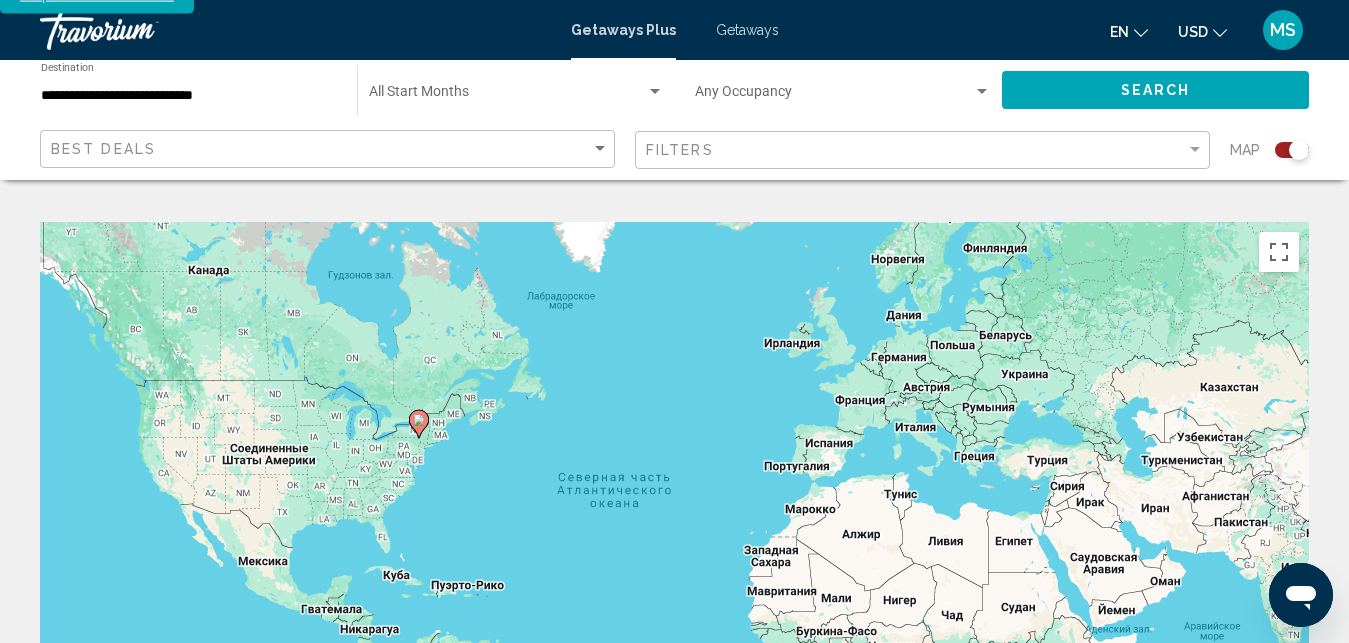click on "Чтобы активировать перетаскивание с помощью клавиатуры, нажмите Alt + Ввод. После этого перемещайте маркер, используя клавиши со стрелками. Чтобы завершить перетаскивание, нажмите клавишу Ввод. Чтобы отменить действие, нажмите клавишу Esc." at bounding box center (674, 522) 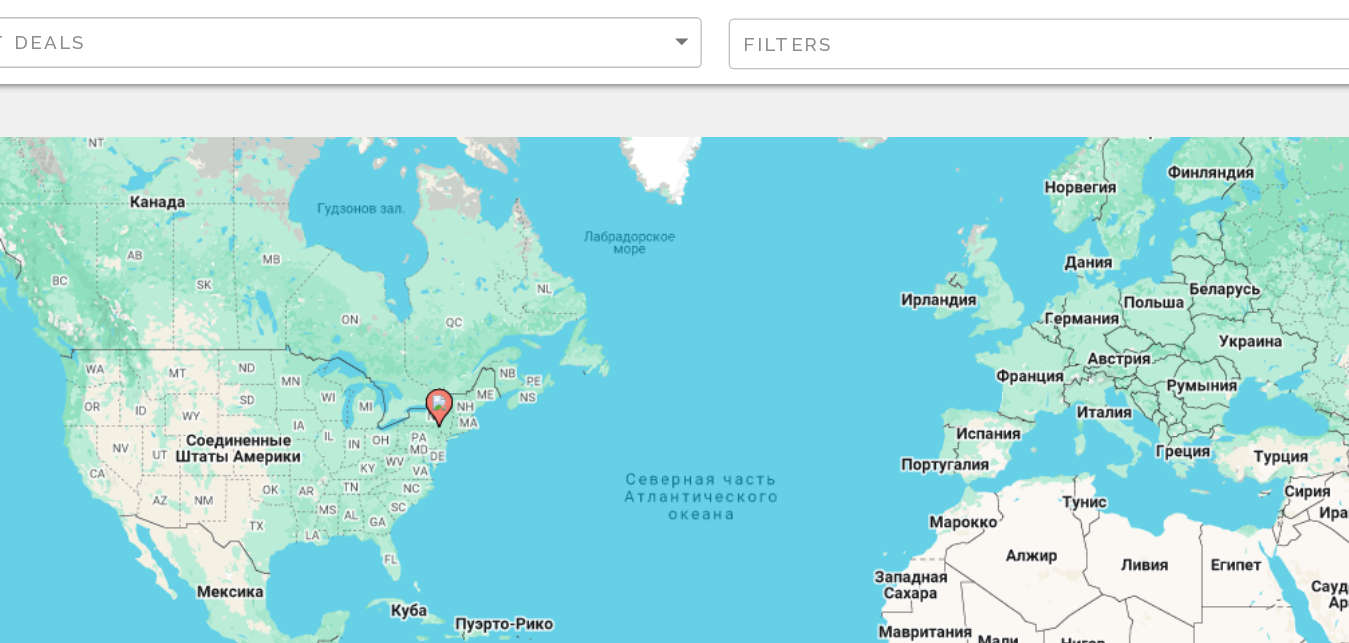 scroll, scrollTop: 1, scrollLeft: 0, axis: vertical 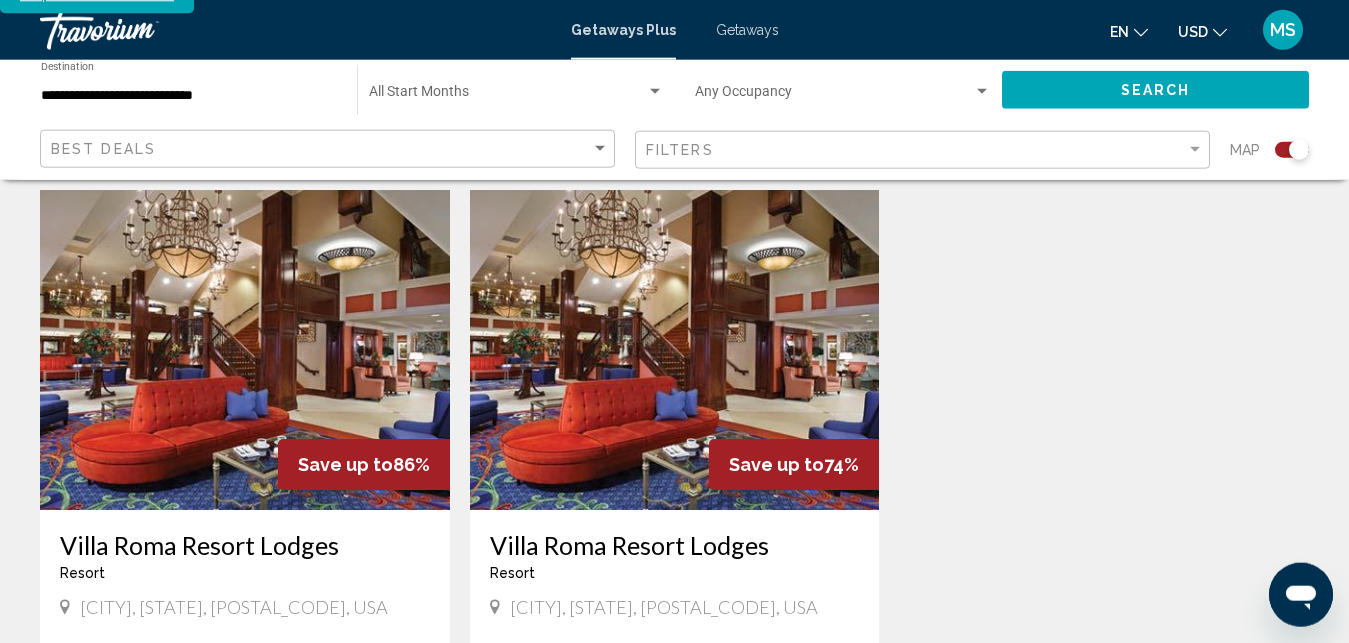 click at bounding box center [245, 350] 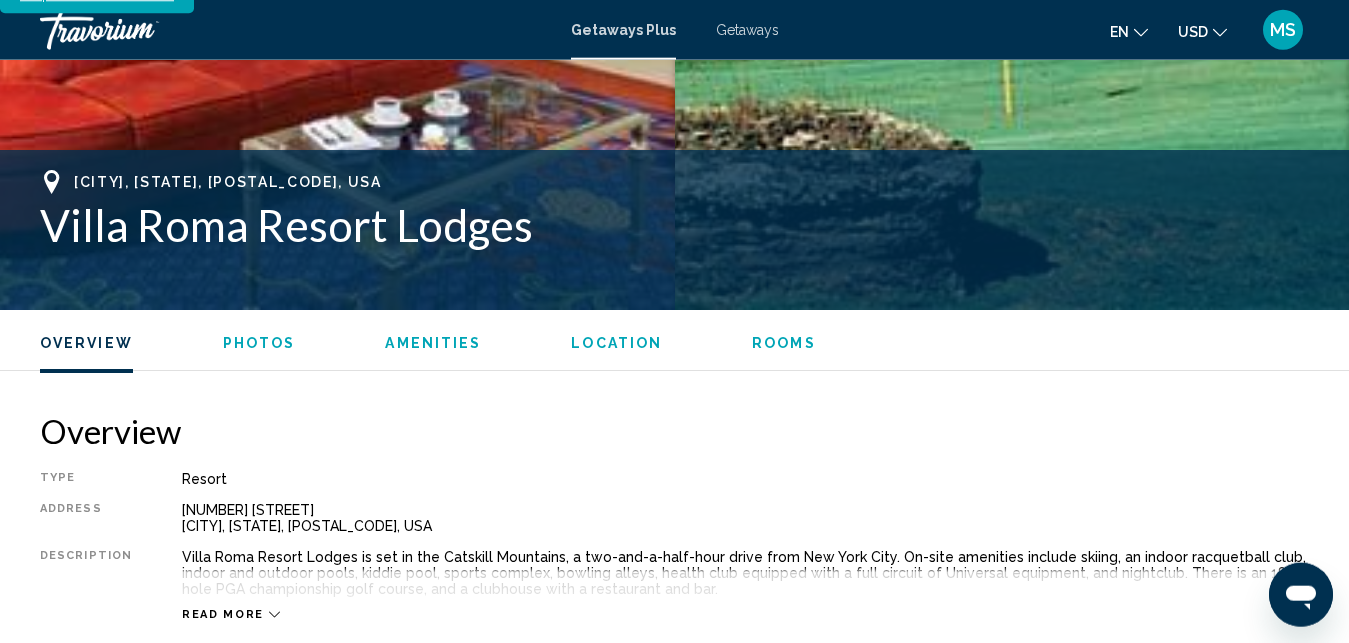 scroll, scrollTop: 3136, scrollLeft: 0, axis: vertical 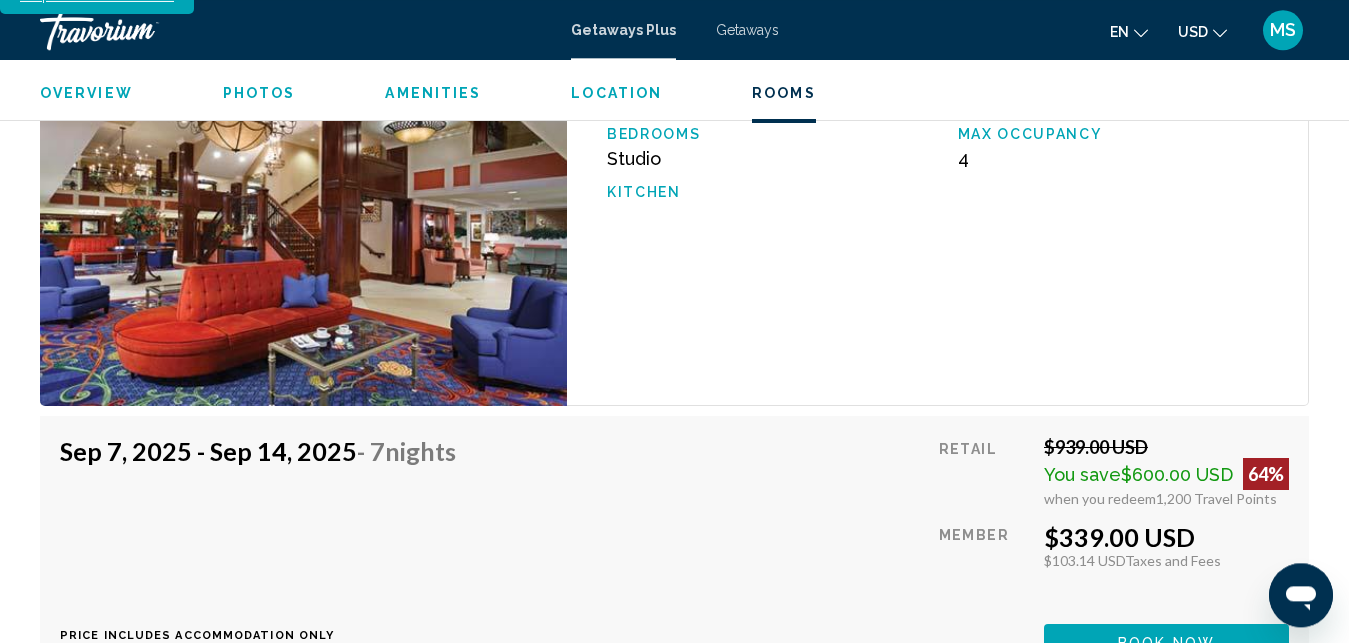 click at bounding box center [303, 230] 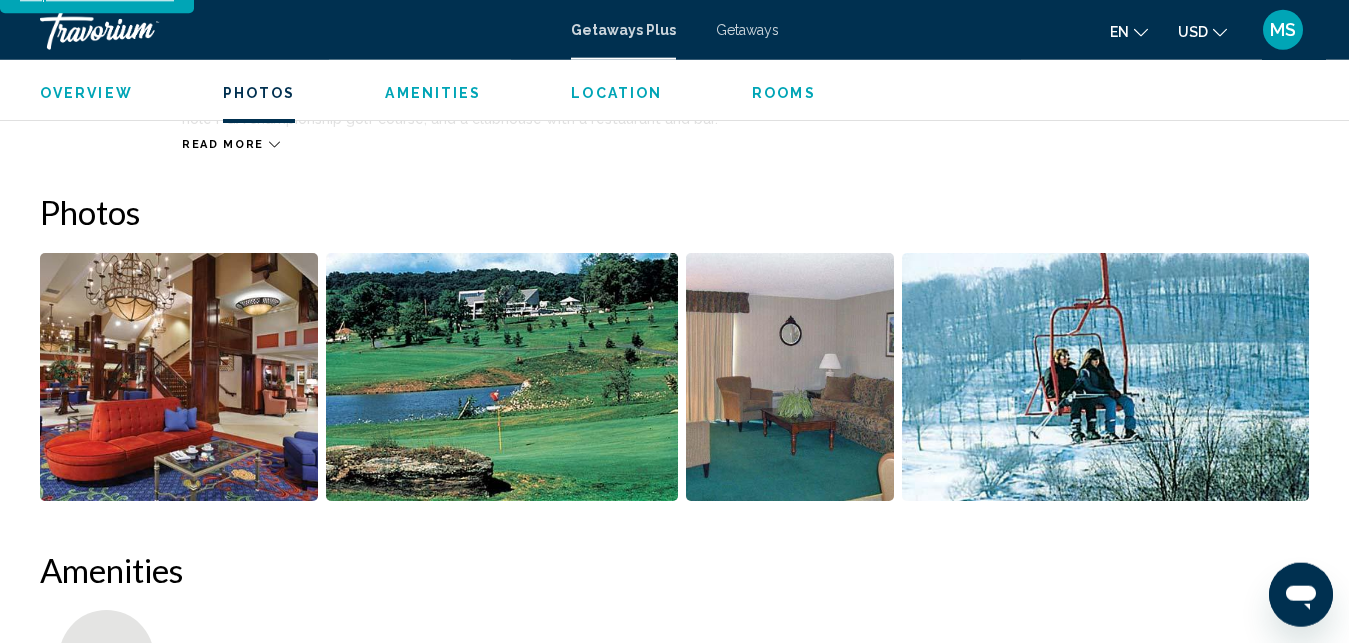 scroll, scrollTop: 1307, scrollLeft: 0, axis: vertical 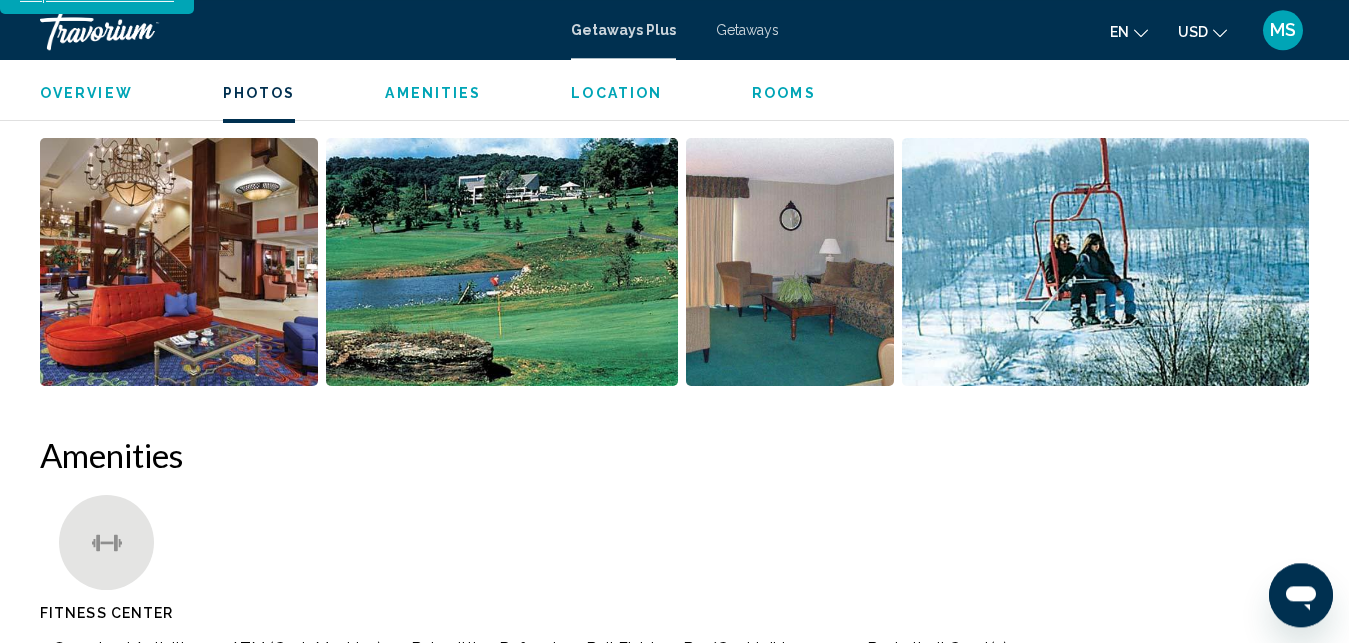 click at bounding box center (179, 262) 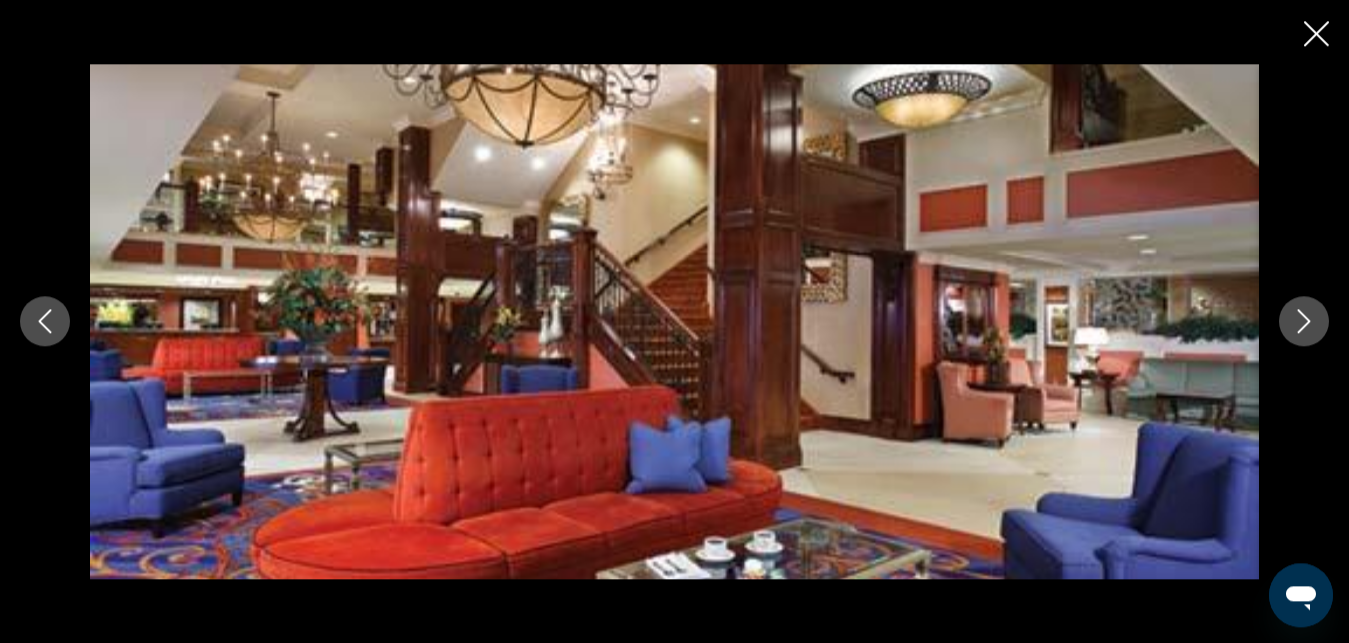 click 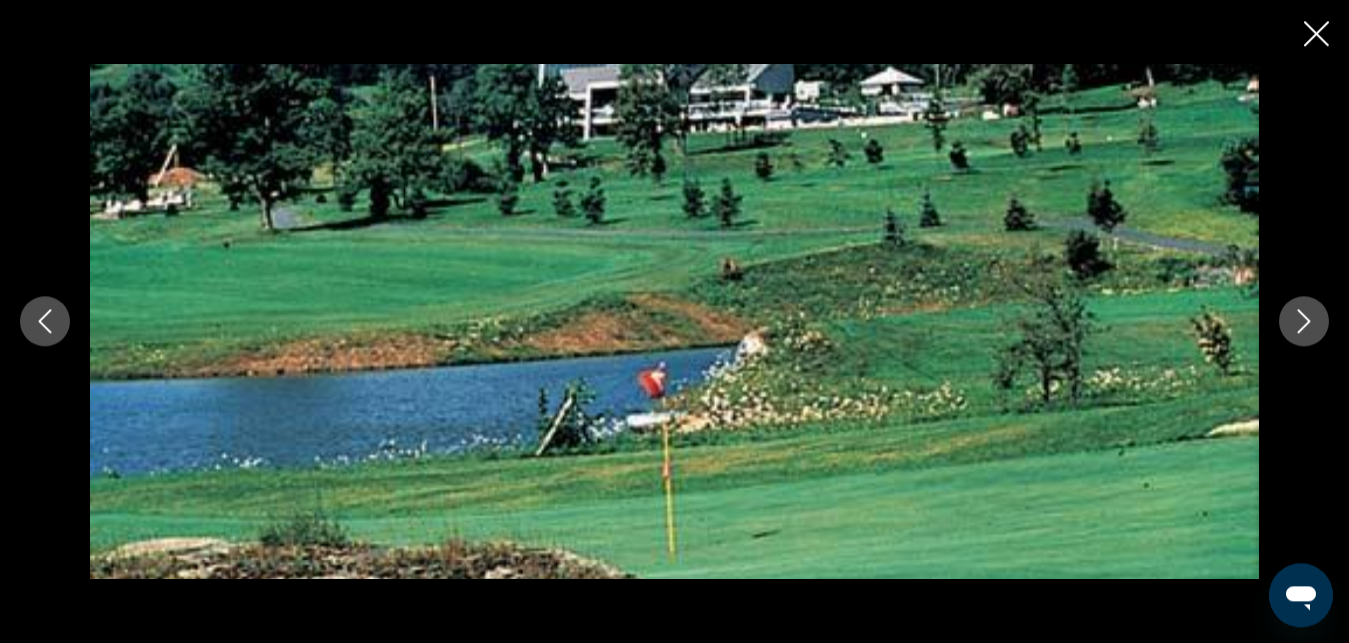 click 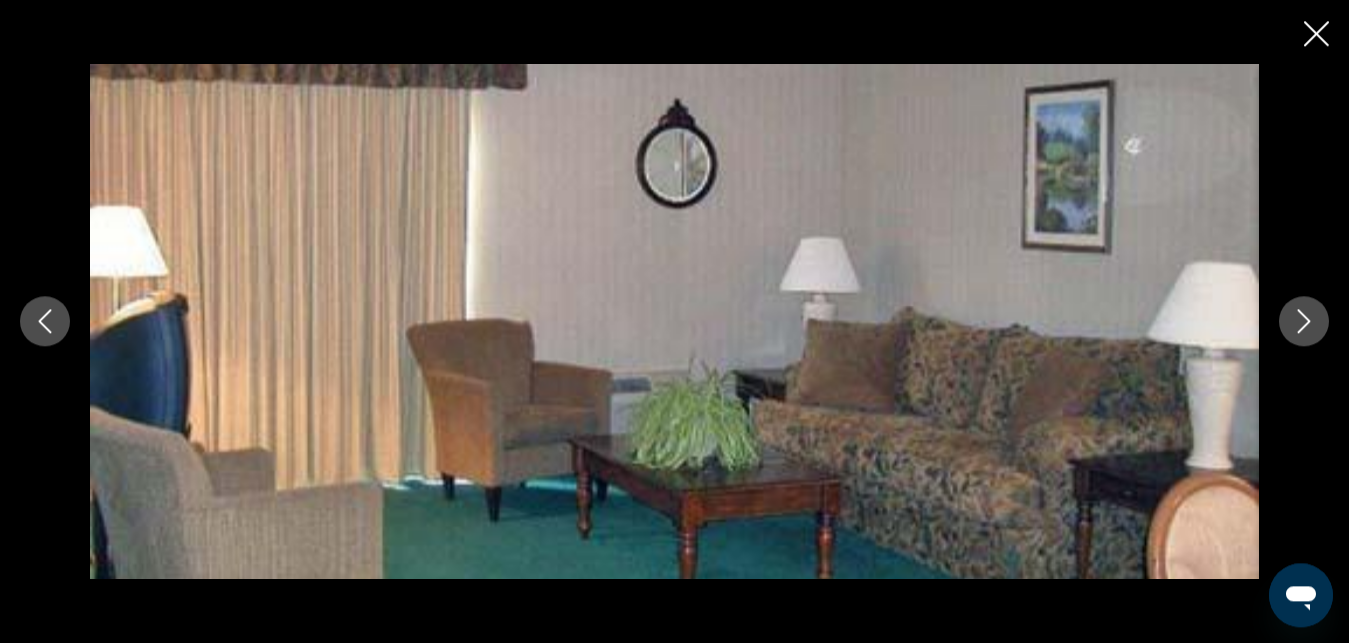 click 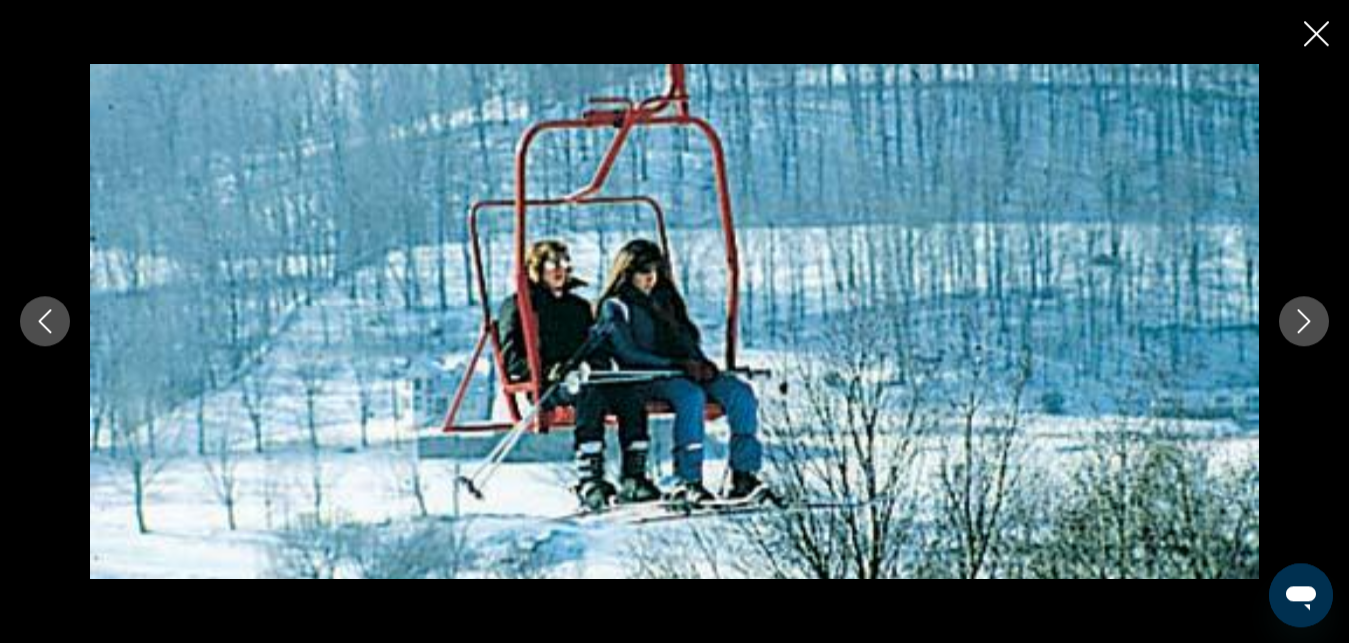 click 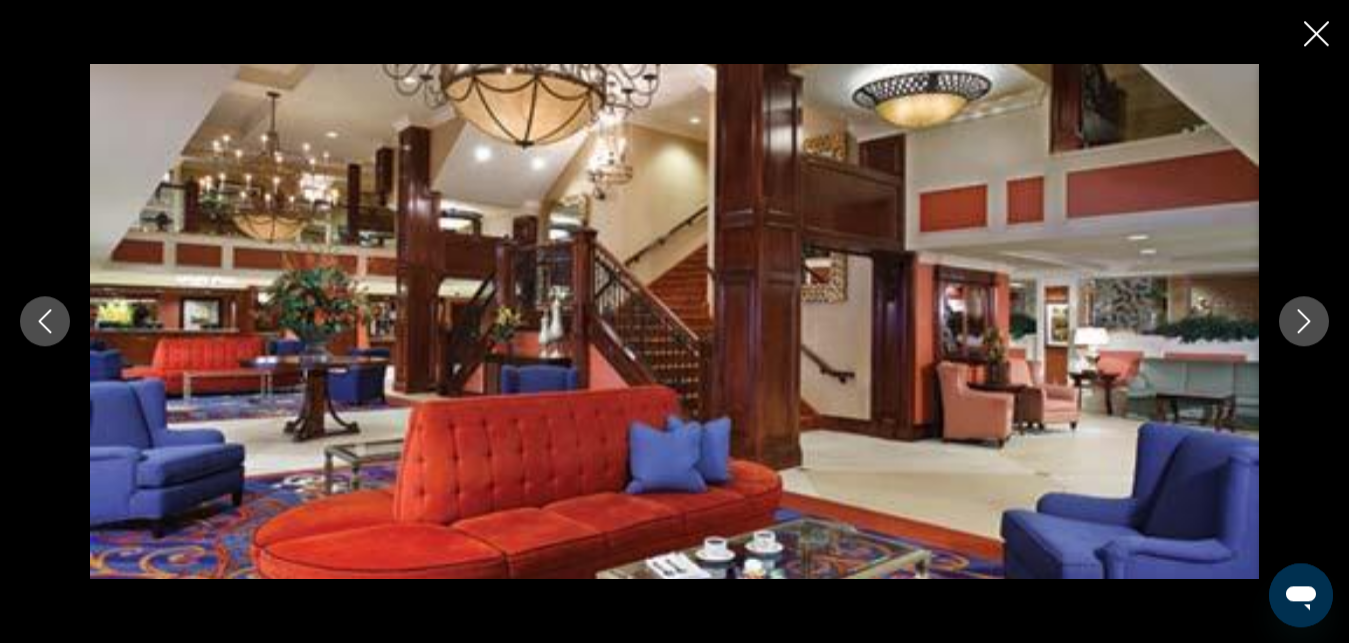 click 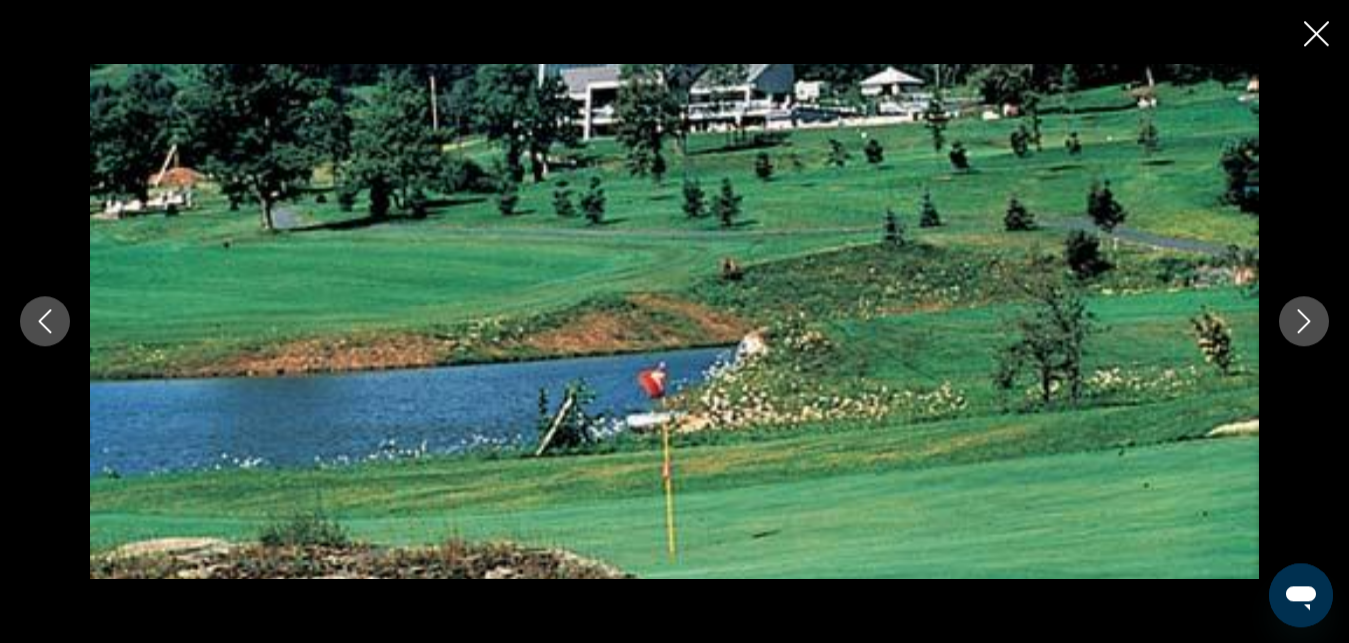 click 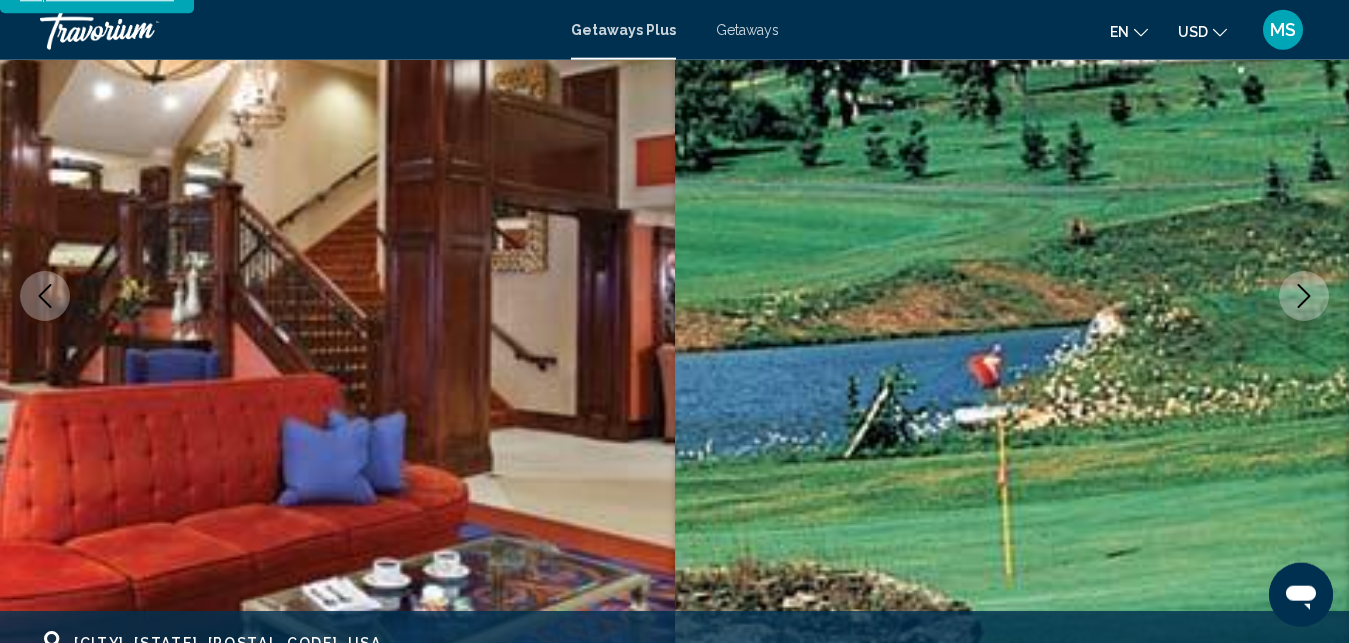 scroll, scrollTop: 0, scrollLeft: 0, axis: both 